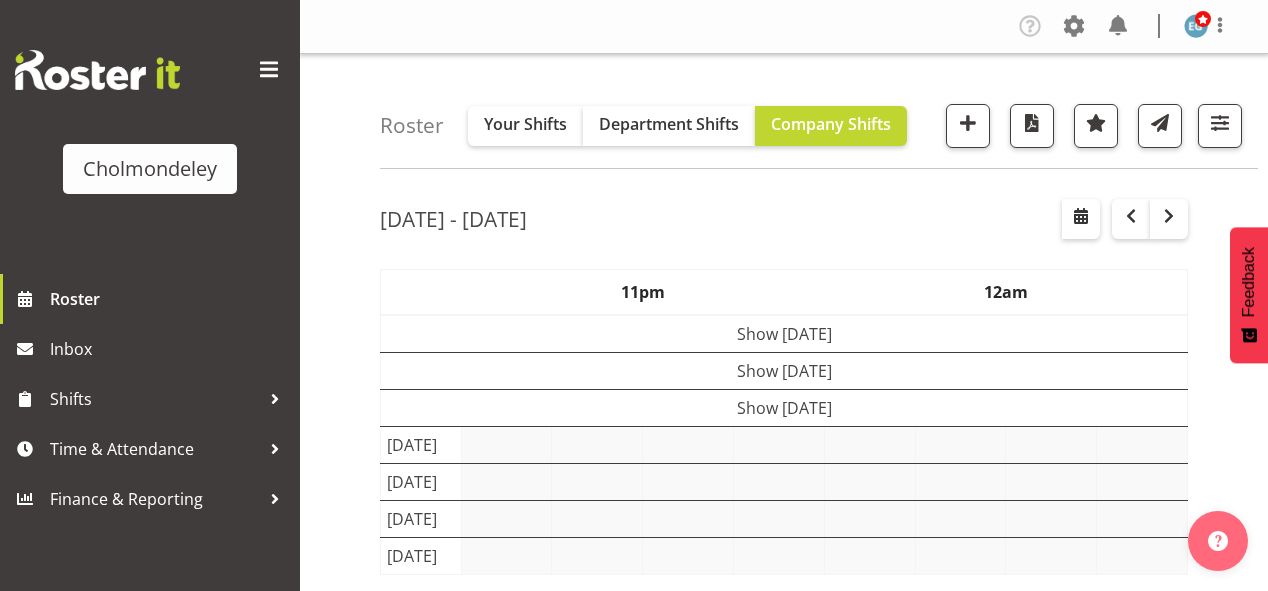 scroll, scrollTop: 0, scrollLeft: 0, axis: both 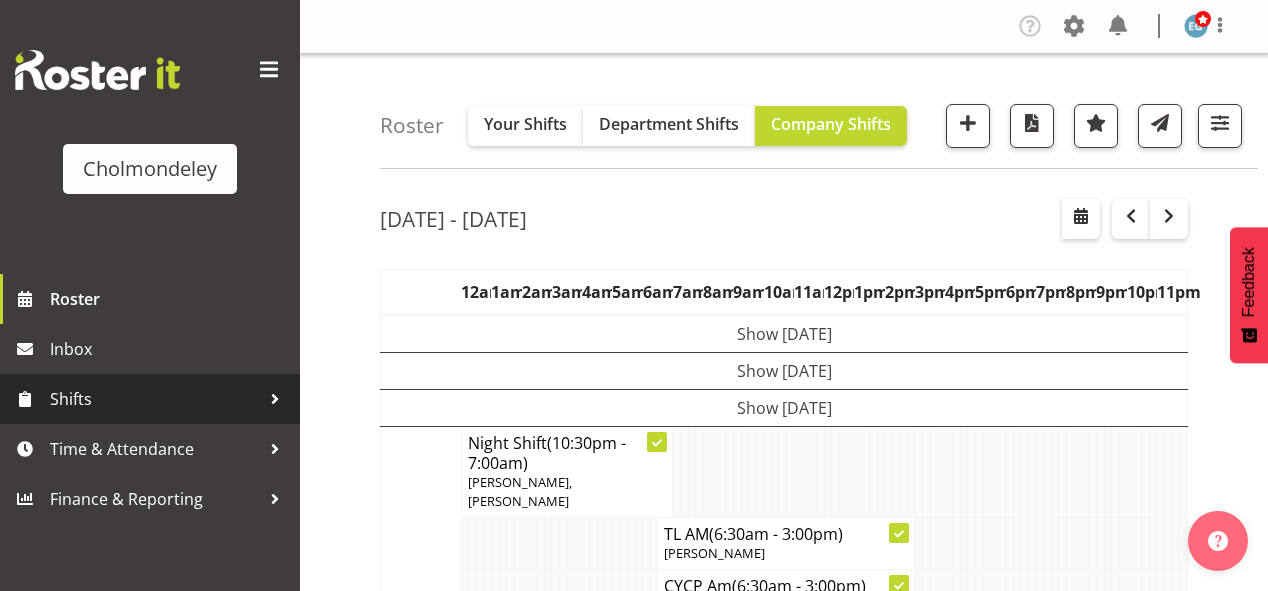 click on "Shifts" at bounding box center (155, 399) 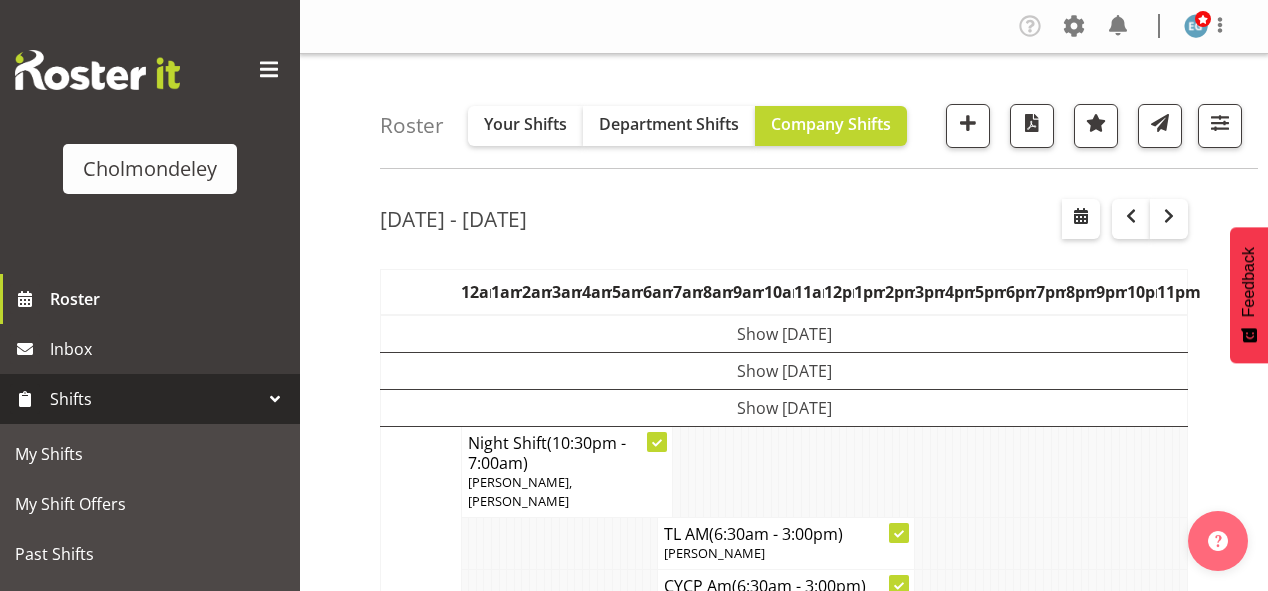 scroll, scrollTop: 80, scrollLeft: 0, axis: vertical 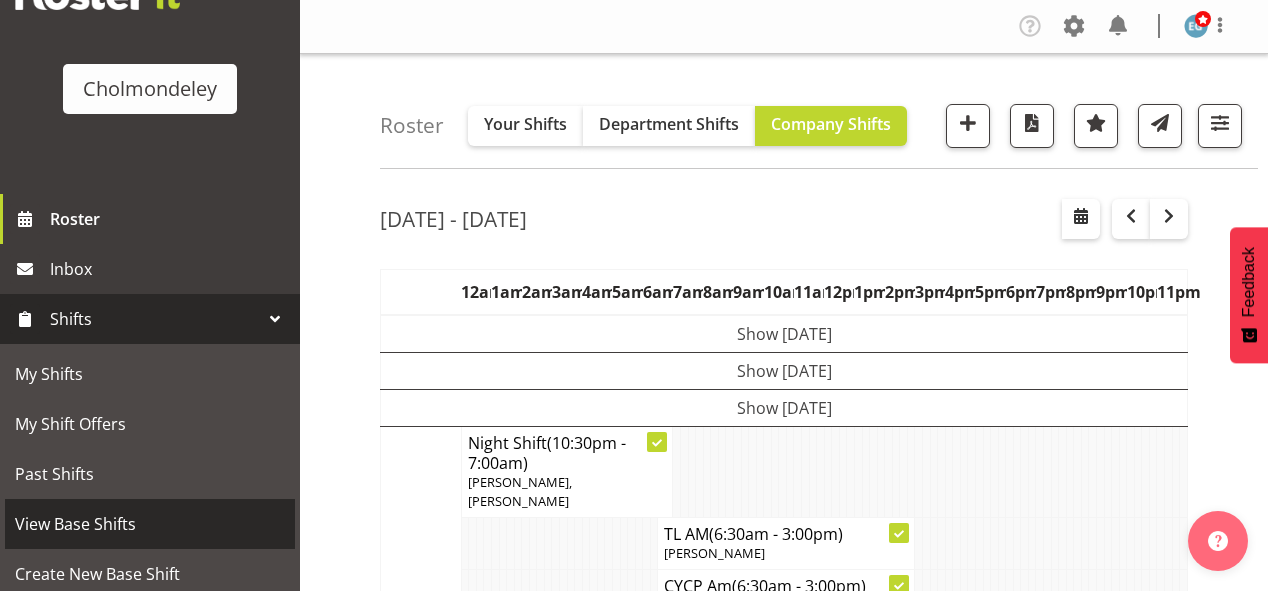 click on "View Base Shifts" at bounding box center [150, 524] 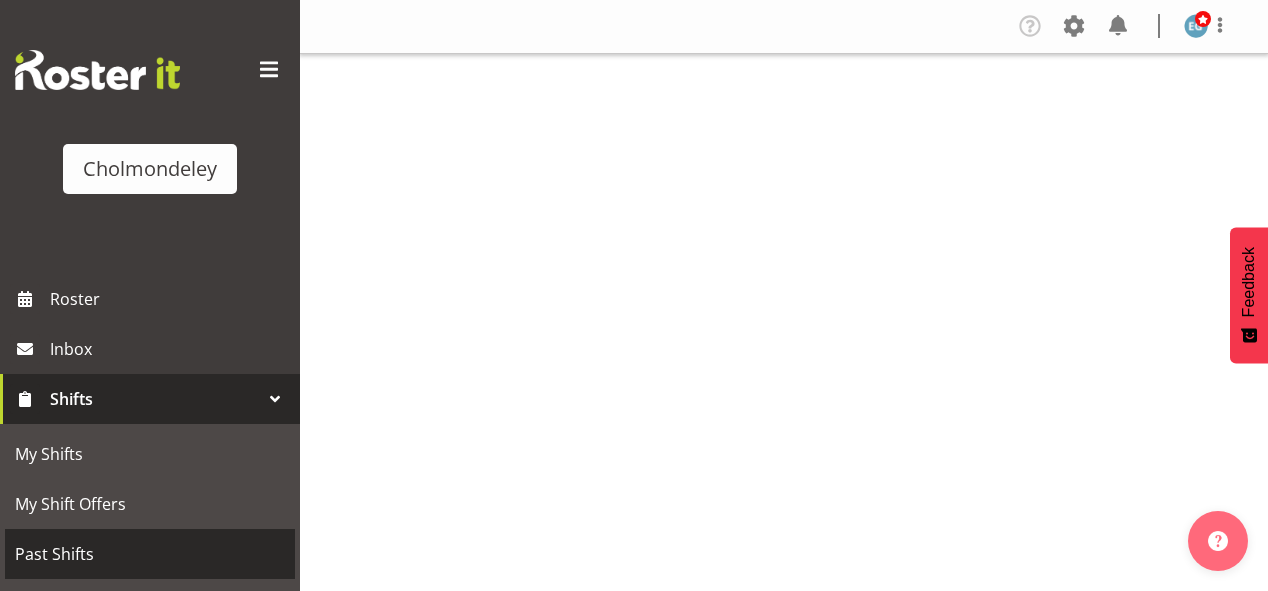 scroll, scrollTop: 0, scrollLeft: 0, axis: both 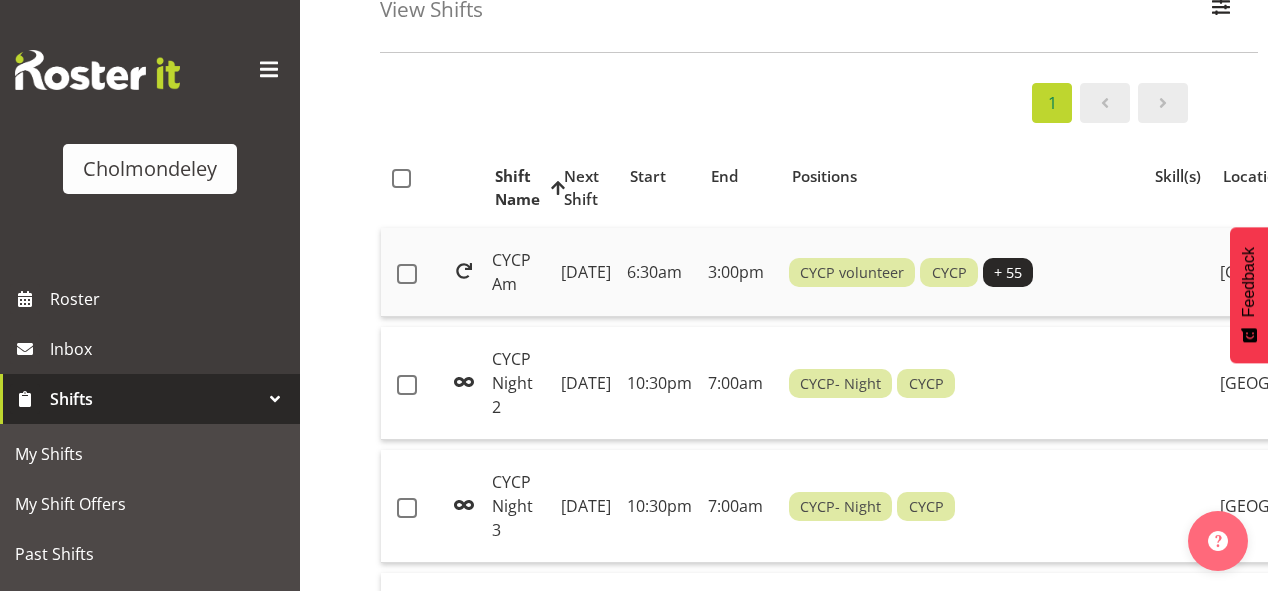 click on "[DATE]" at bounding box center [586, 272] 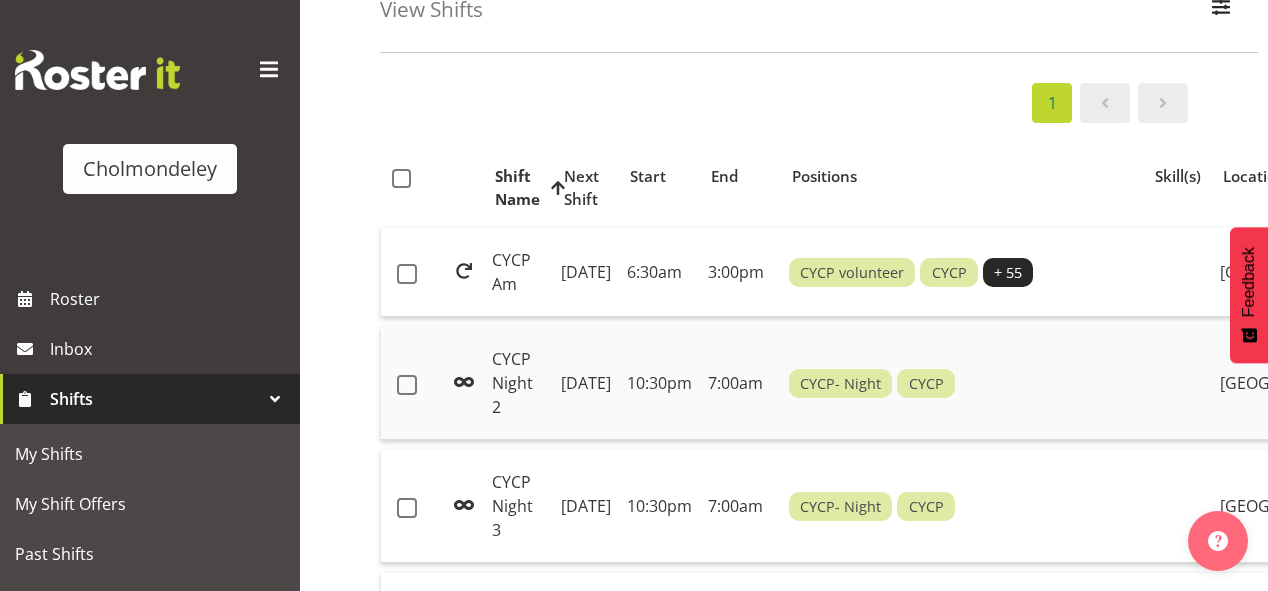 scroll, scrollTop: 276, scrollLeft: 0, axis: vertical 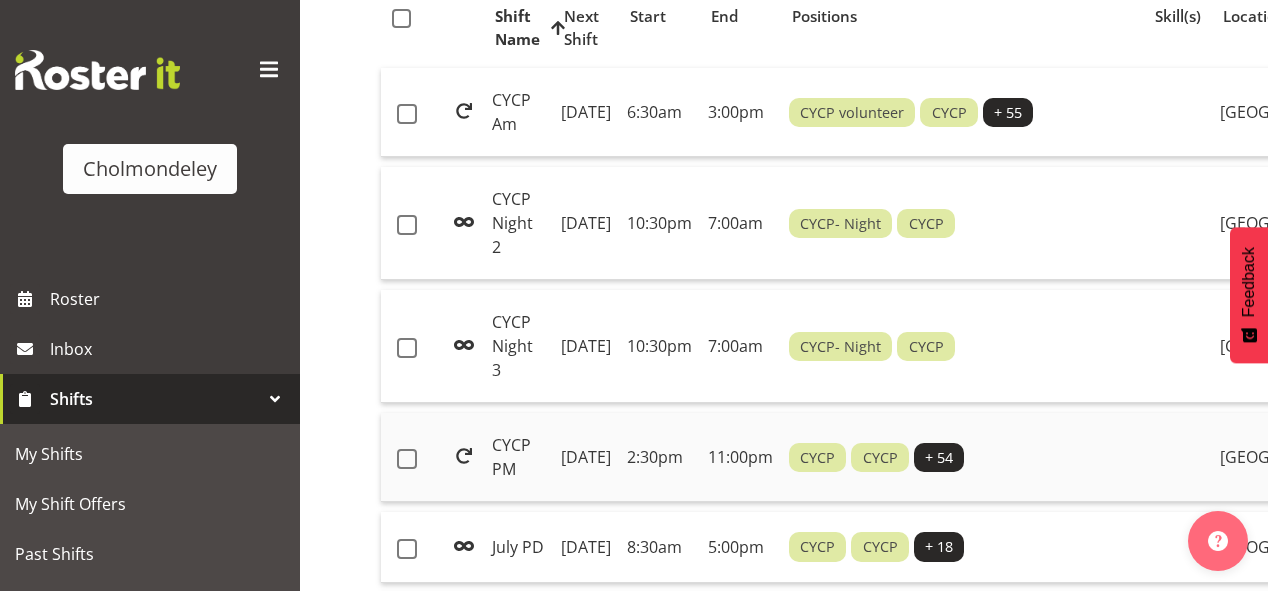 click on "CYCP PM" at bounding box center [518, 457] 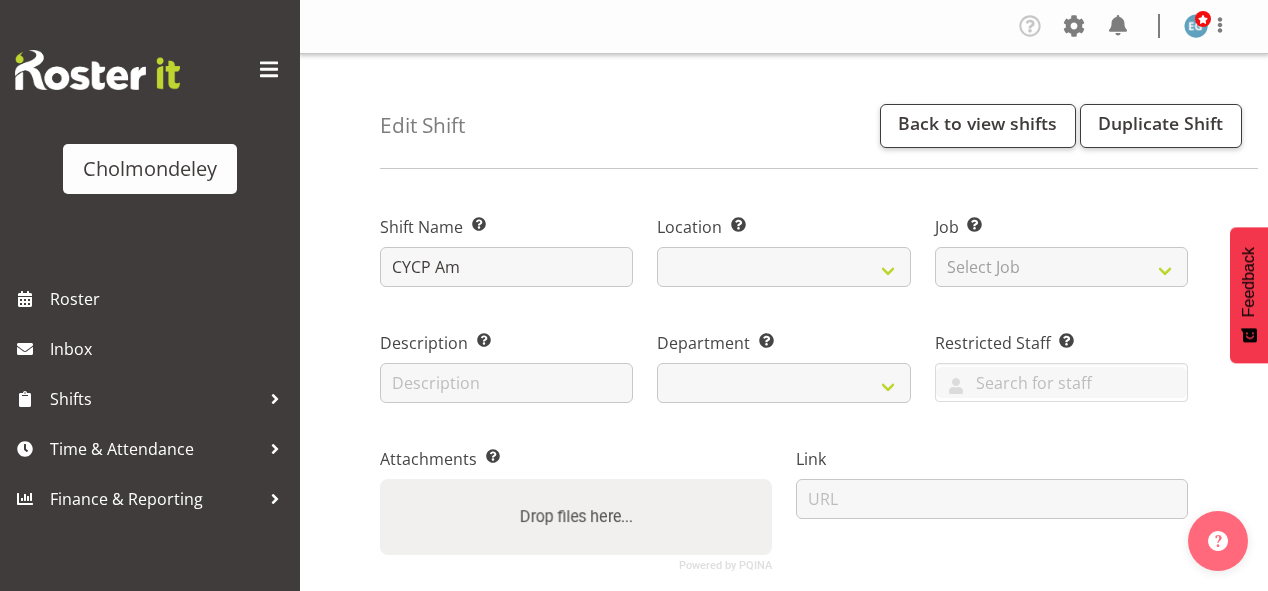 scroll, scrollTop: 0, scrollLeft: 0, axis: both 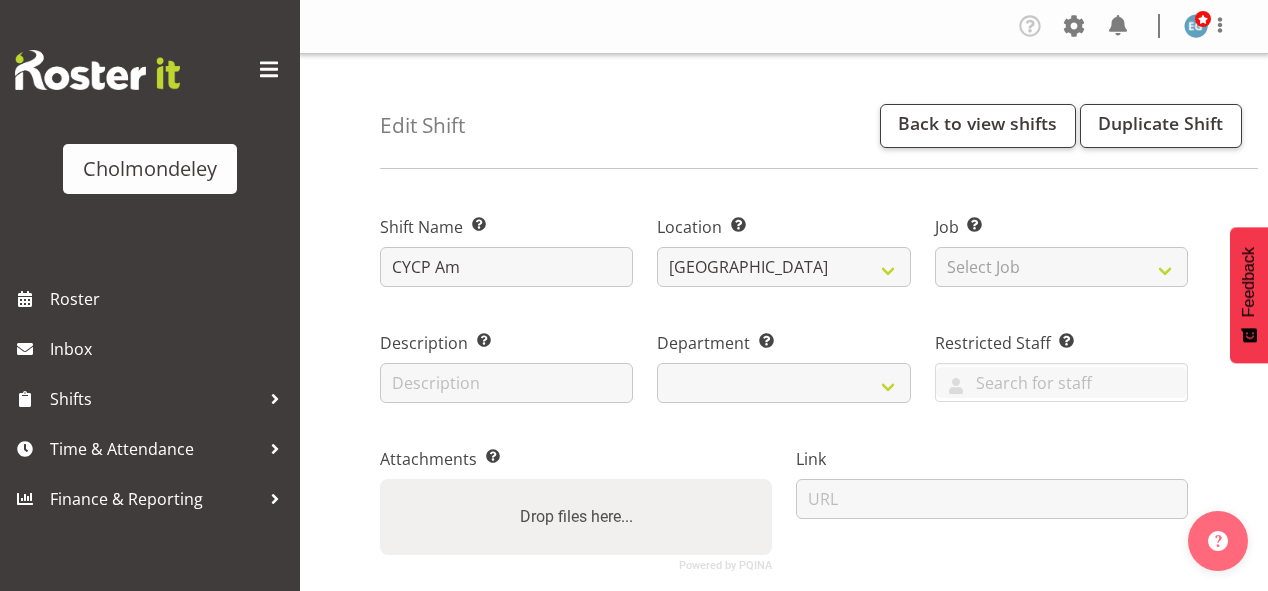 select on "80" 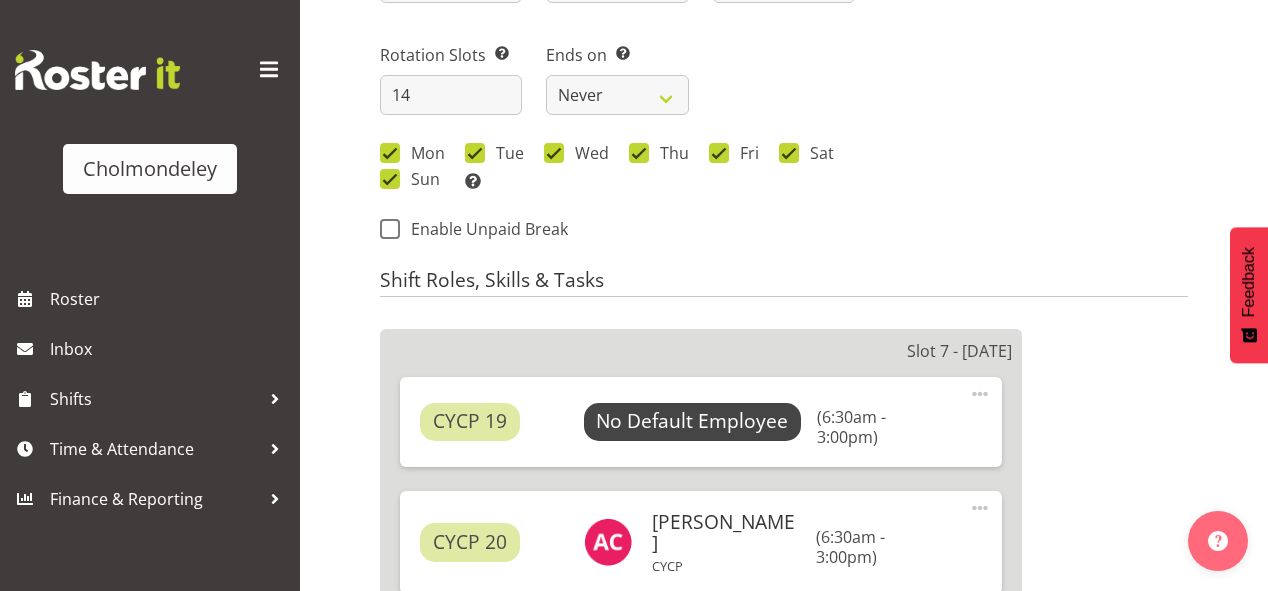 scroll, scrollTop: 987, scrollLeft: 0, axis: vertical 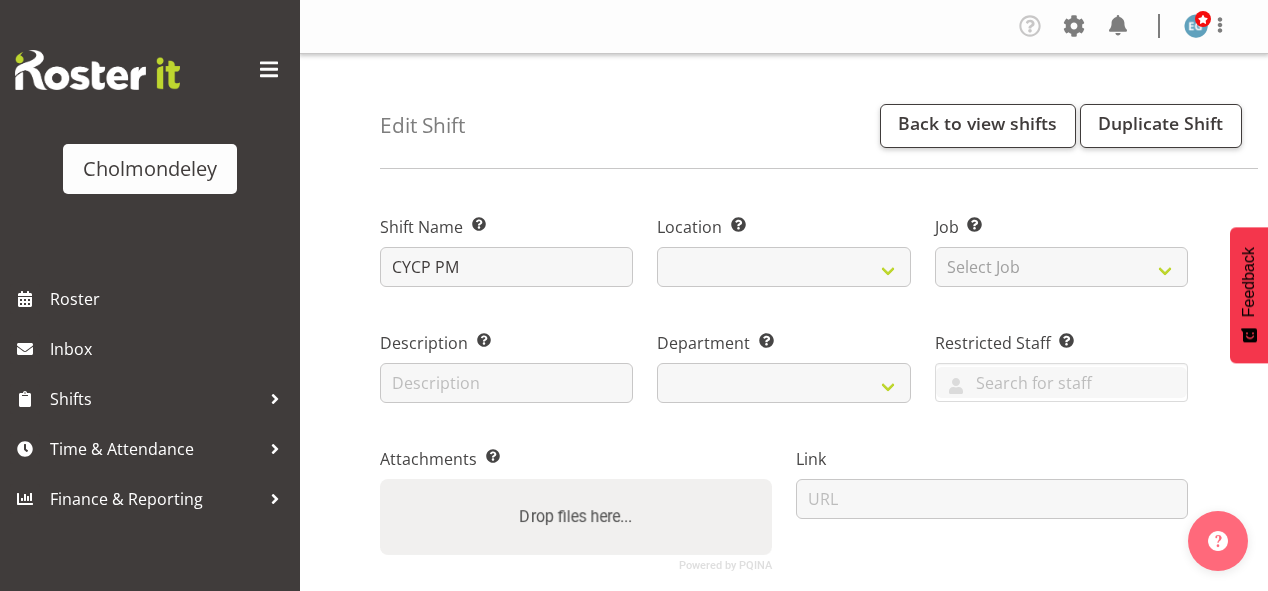 select 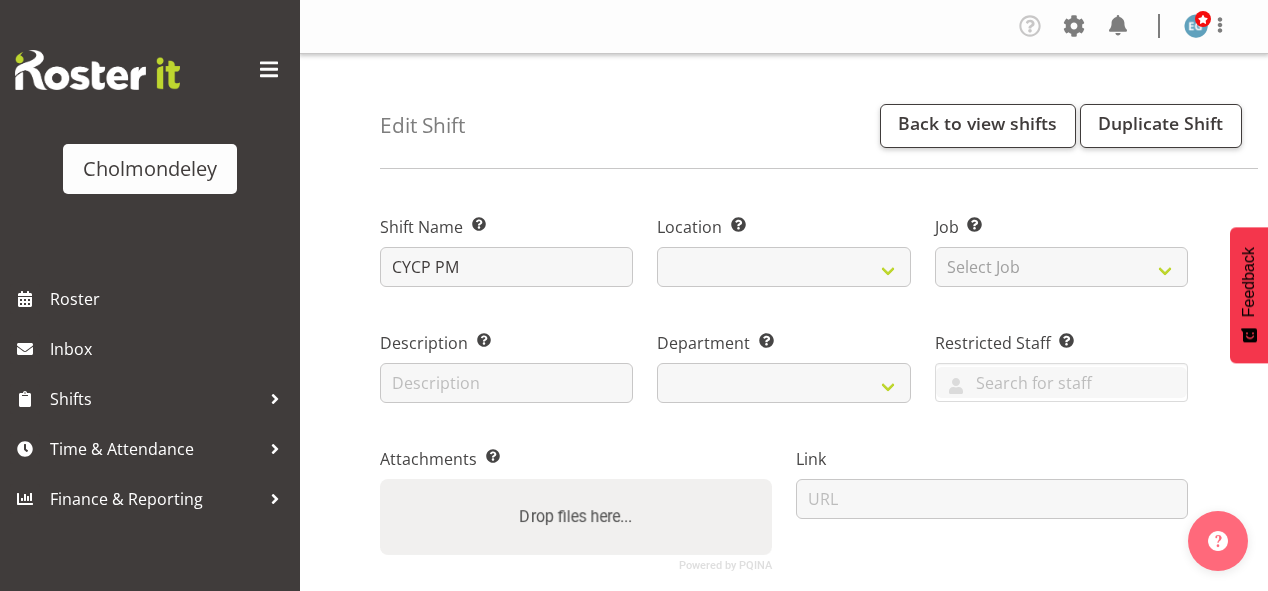 select 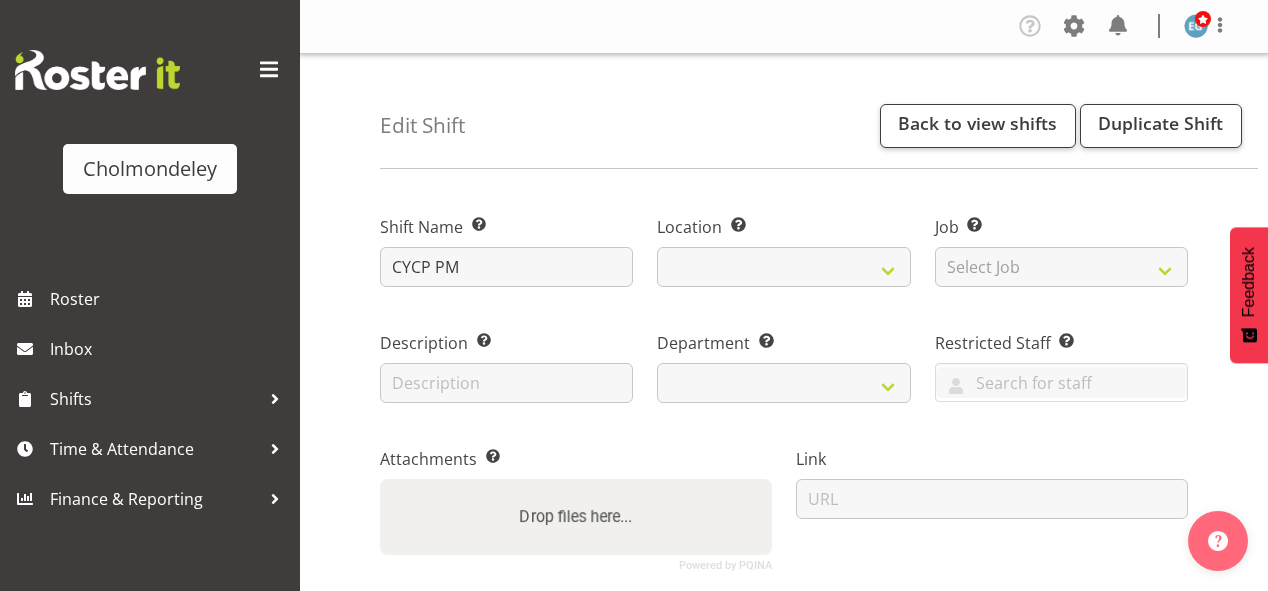 select 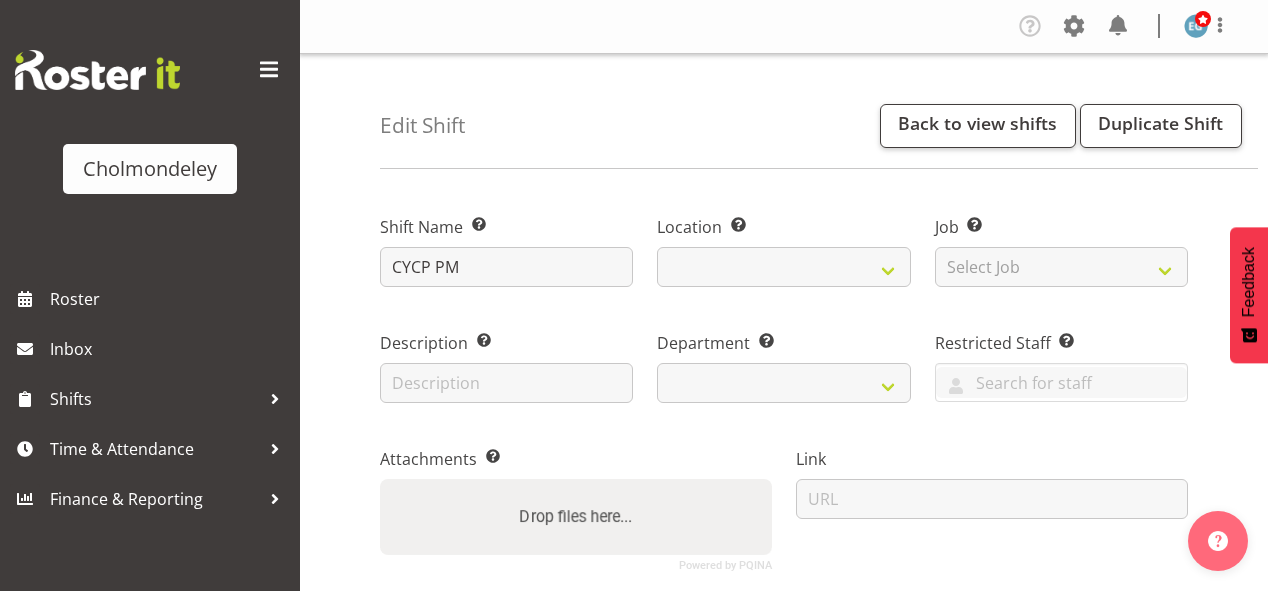 select on "80" 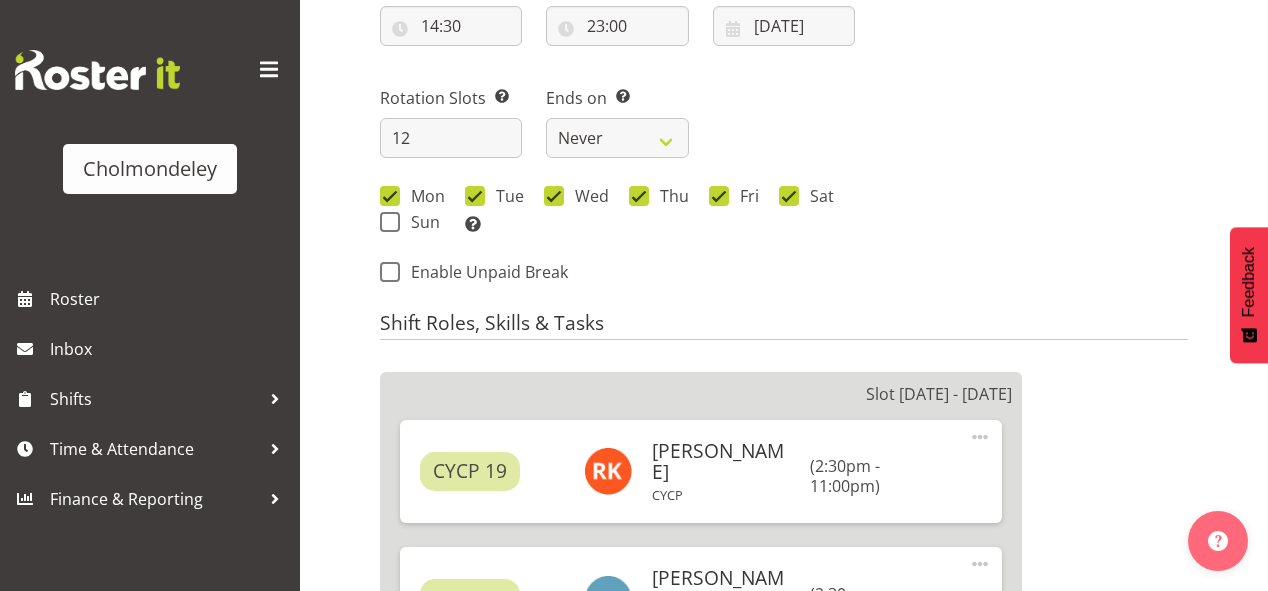 scroll, scrollTop: 960, scrollLeft: 0, axis: vertical 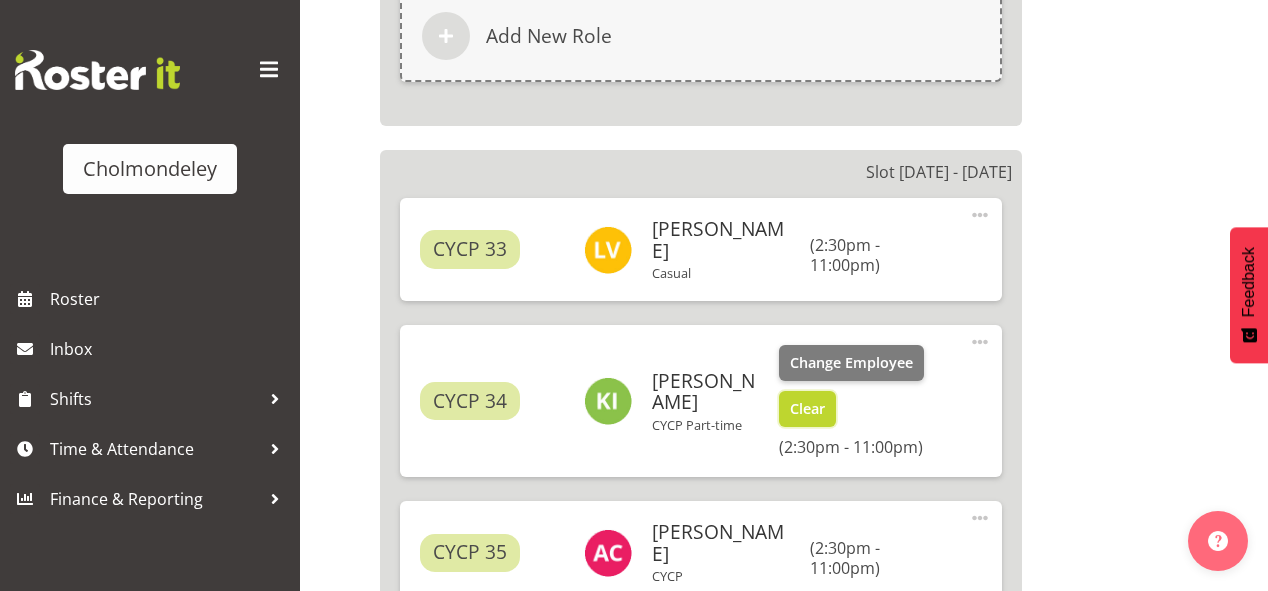 click on "Clear" at bounding box center (807, 409) 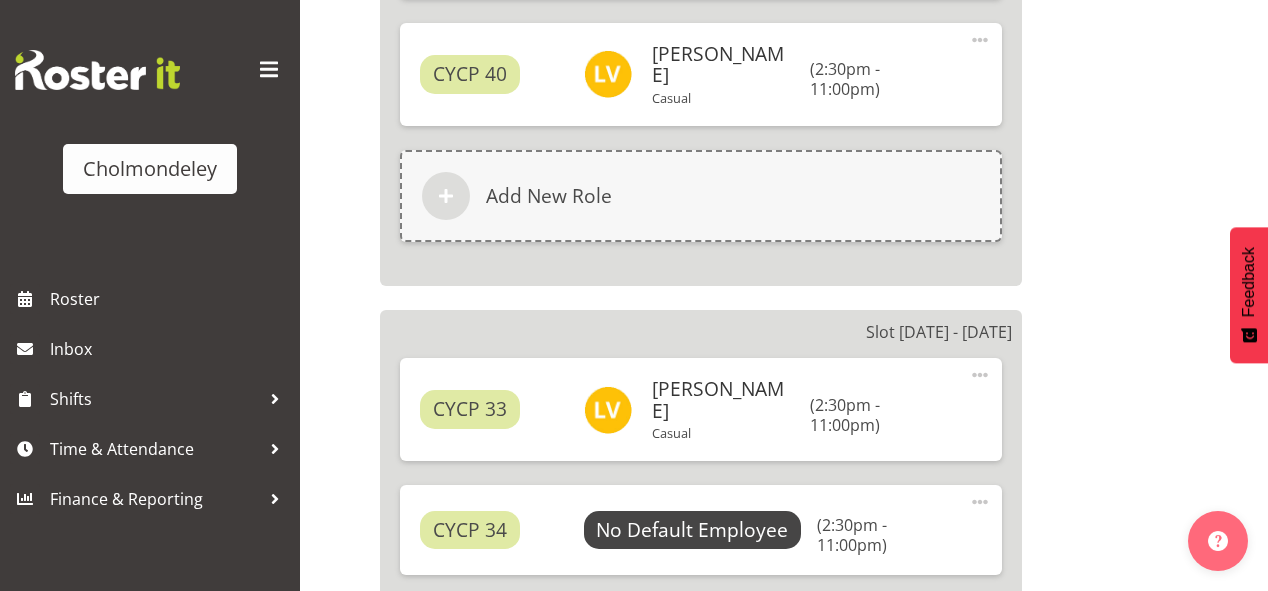 scroll, scrollTop: 4270, scrollLeft: 0, axis: vertical 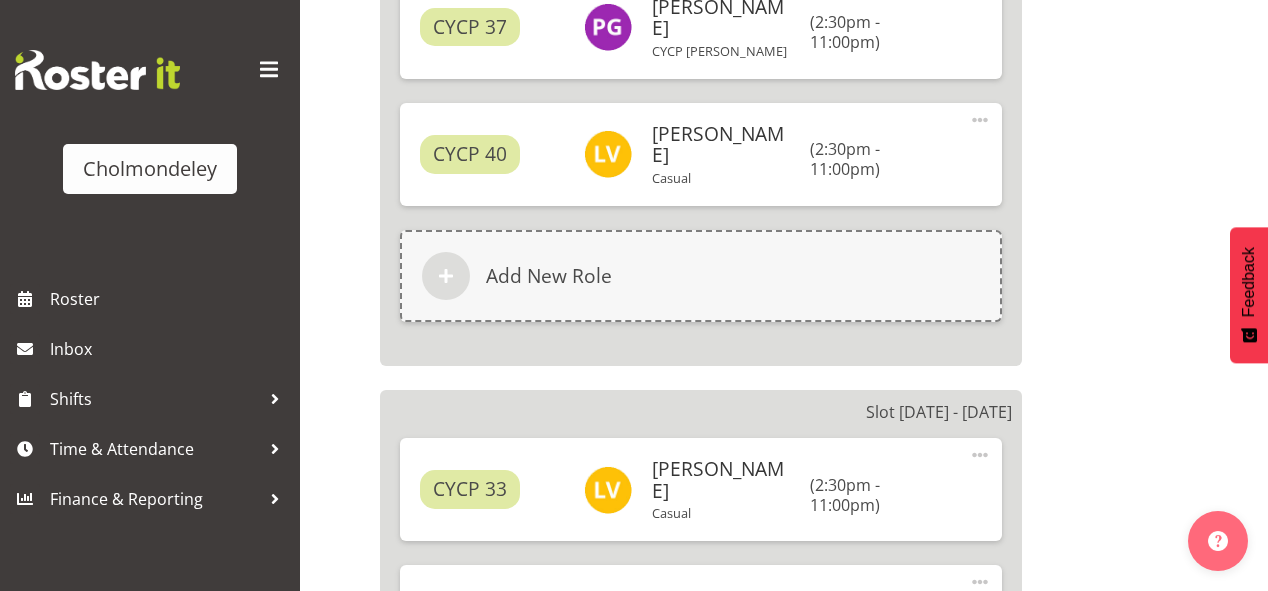 click at bounding box center [980, 582] 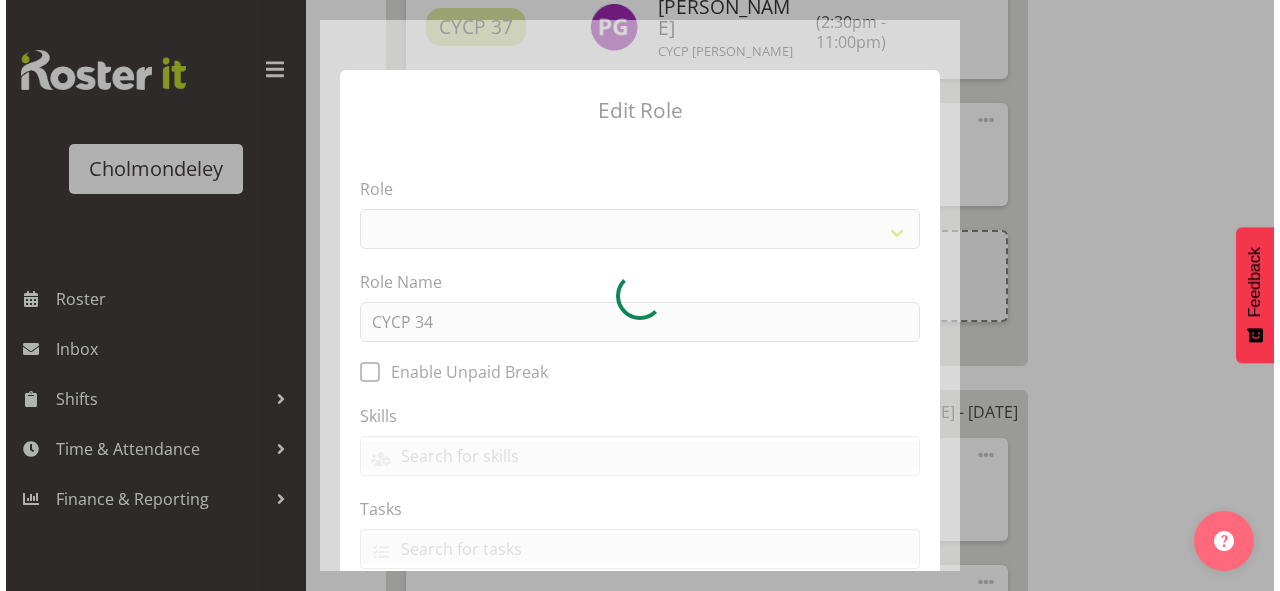 scroll, scrollTop: 4240, scrollLeft: 0, axis: vertical 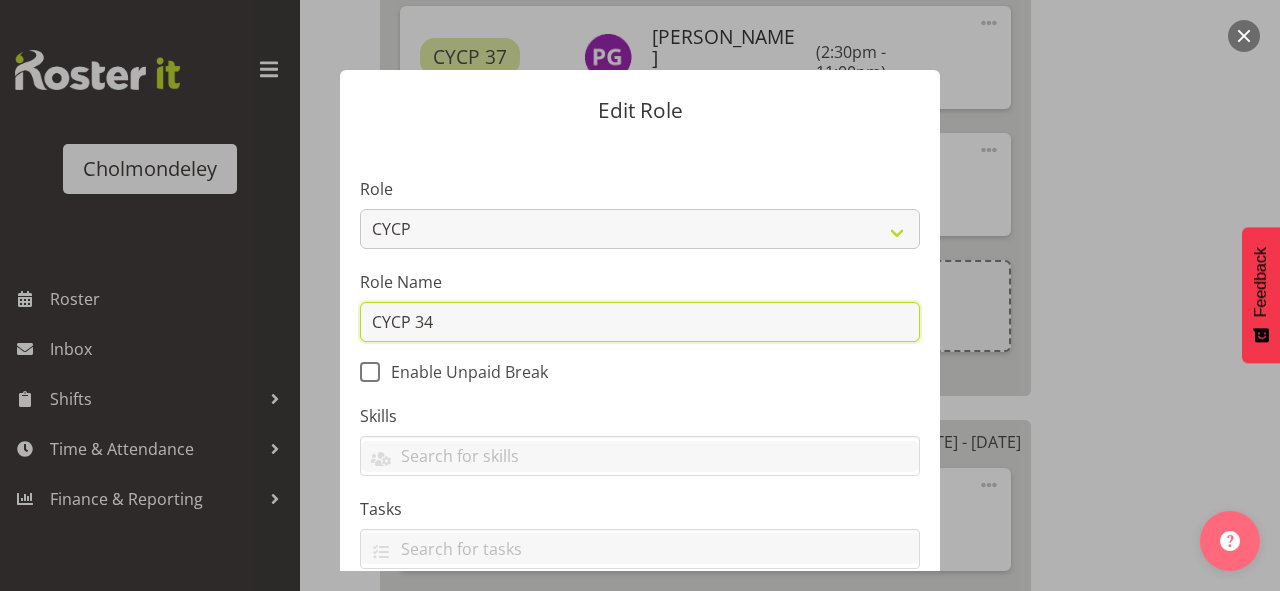 click on "CYCP 34" at bounding box center [640, 322] 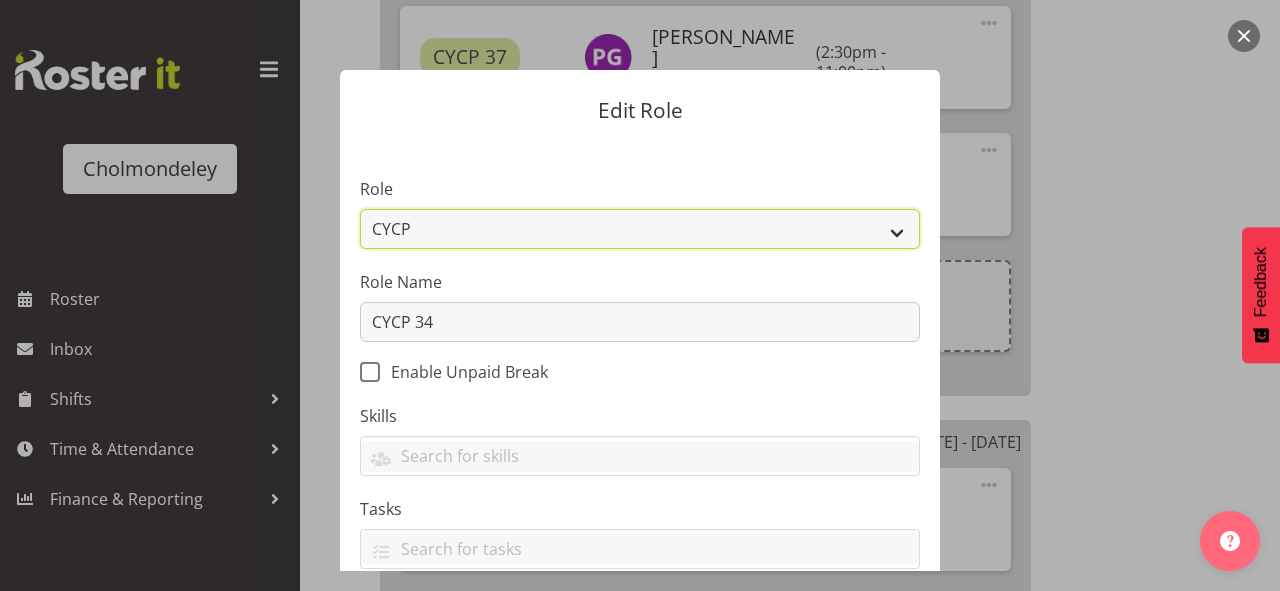 click on "Awhi Team CYCP CYCP Casual CYCP Part Time CYCP volunteer CYCP- Night Education Team Leader" at bounding box center [640, 229] 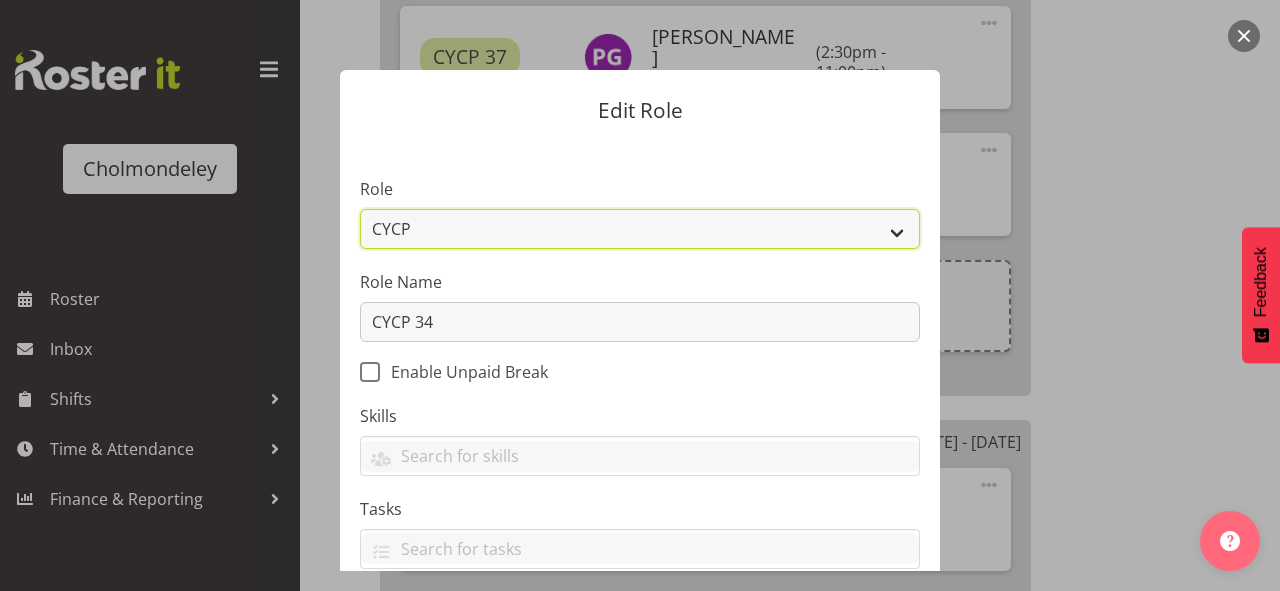 select on "235" 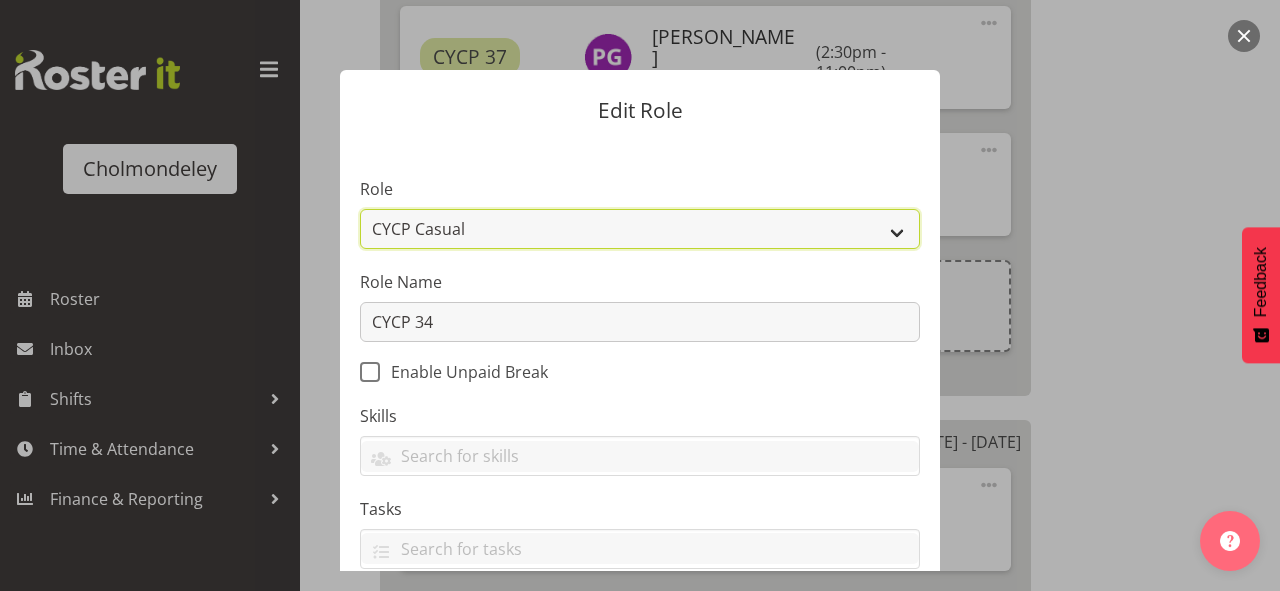 click on "Awhi Team CYCP CYCP Casual CYCP Part Time CYCP volunteer CYCP- Night Education Team Leader" at bounding box center [640, 229] 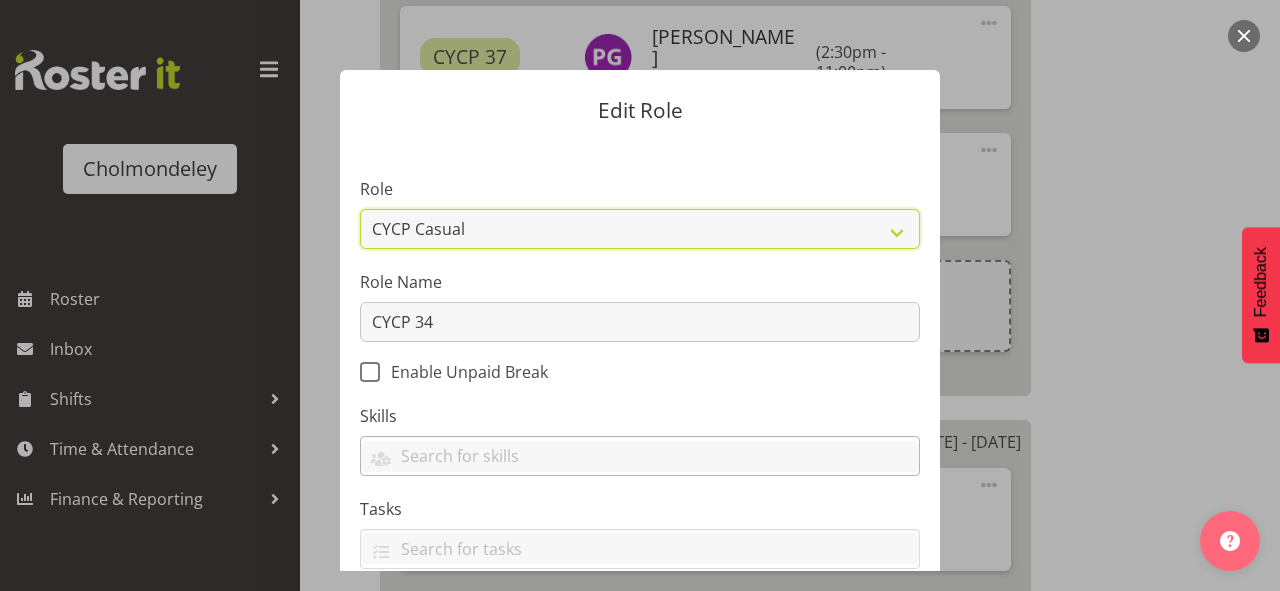 scroll, scrollTop: 0, scrollLeft: 0, axis: both 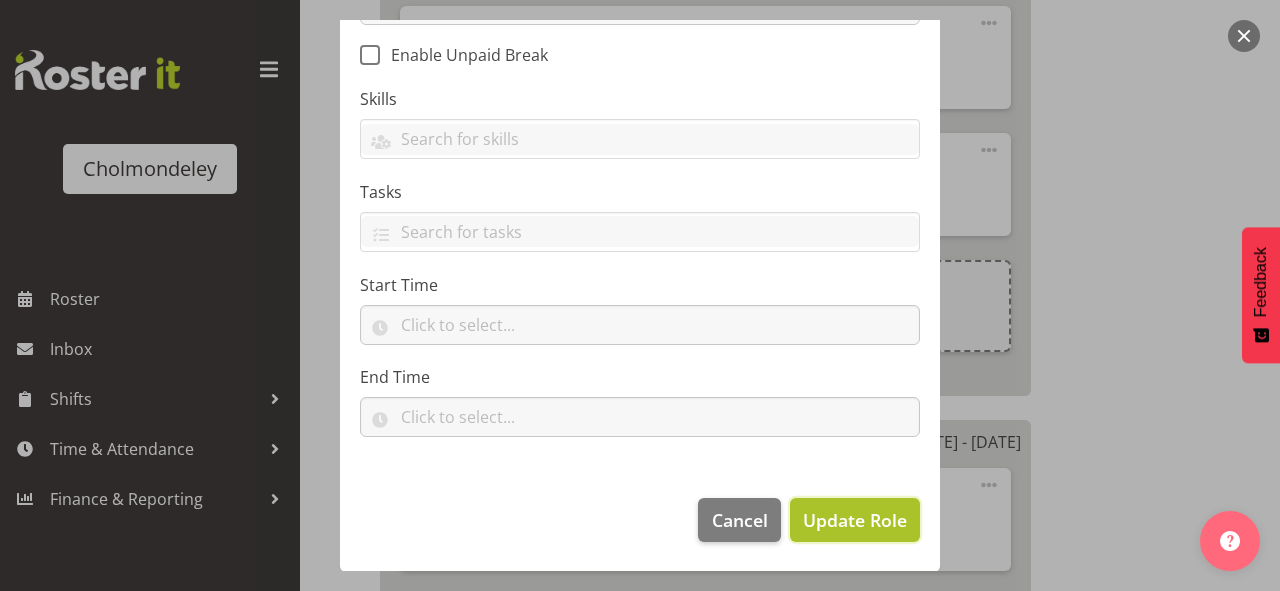 click on "Update Role" at bounding box center (855, 520) 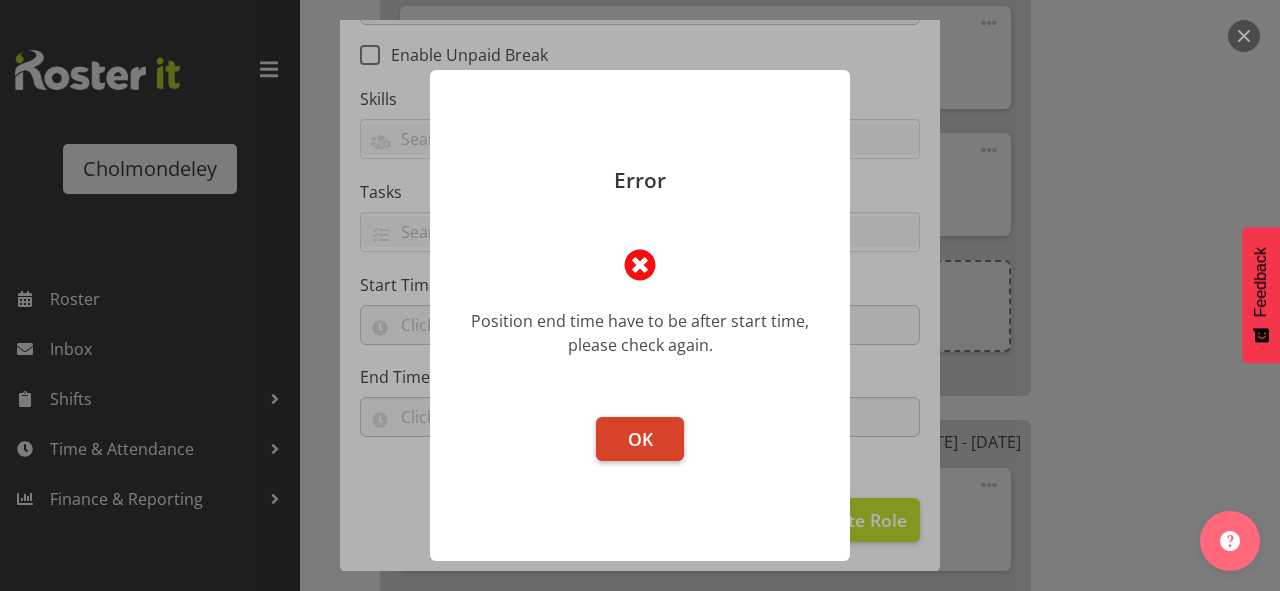 click on "OK" at bounding box center [640, 439] 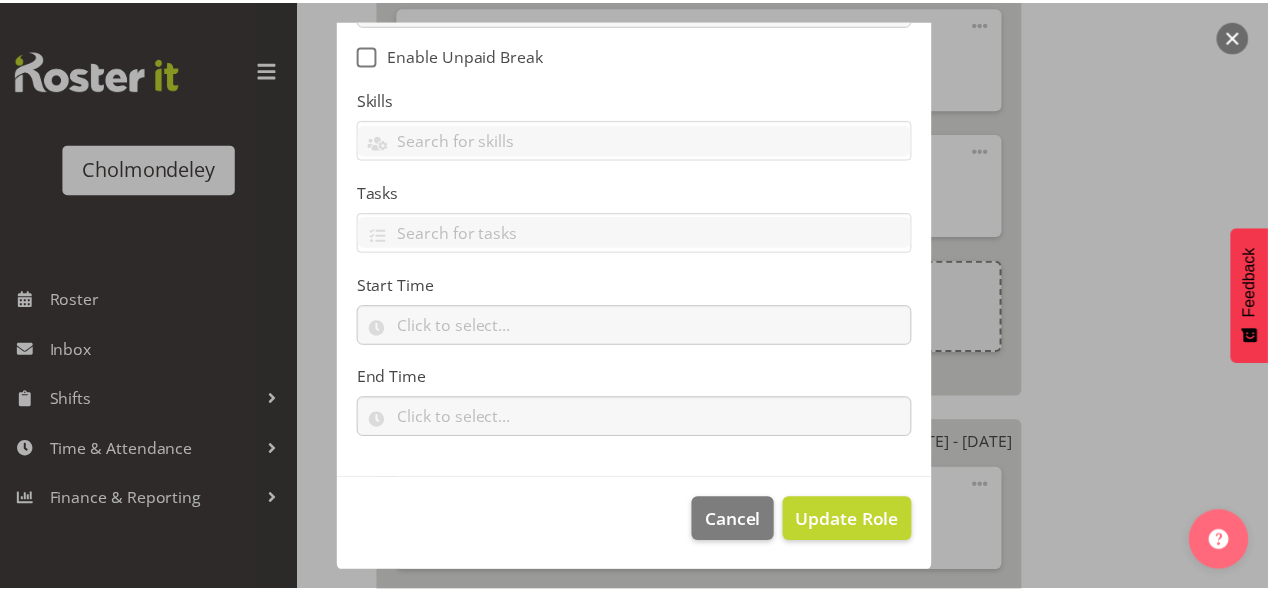 scroll, scrollTop: 4270, scrollLeft: 0, axis: vertical 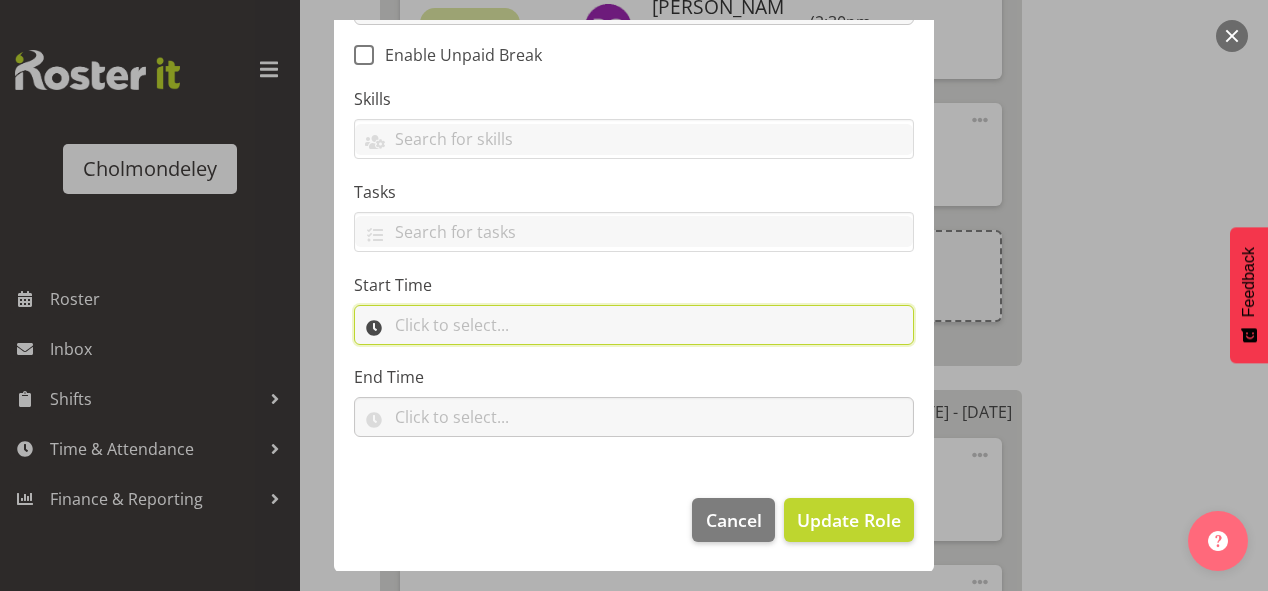 click at bounding box center [634, 325] 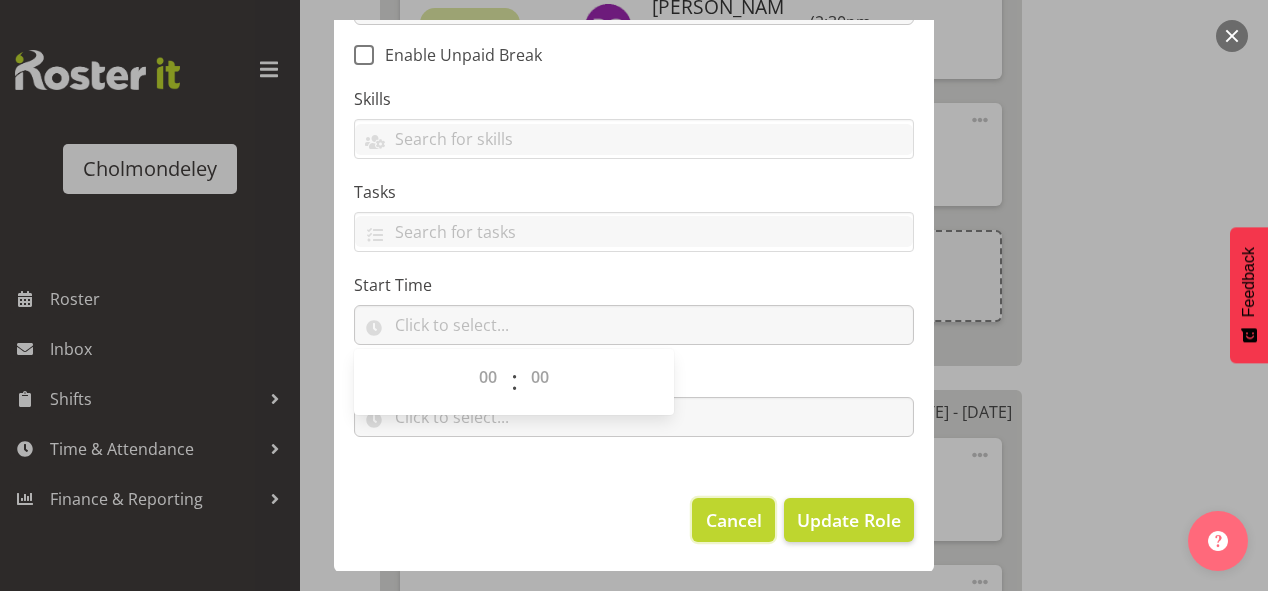 click on "Cancel" at bounding box center [734, 520] 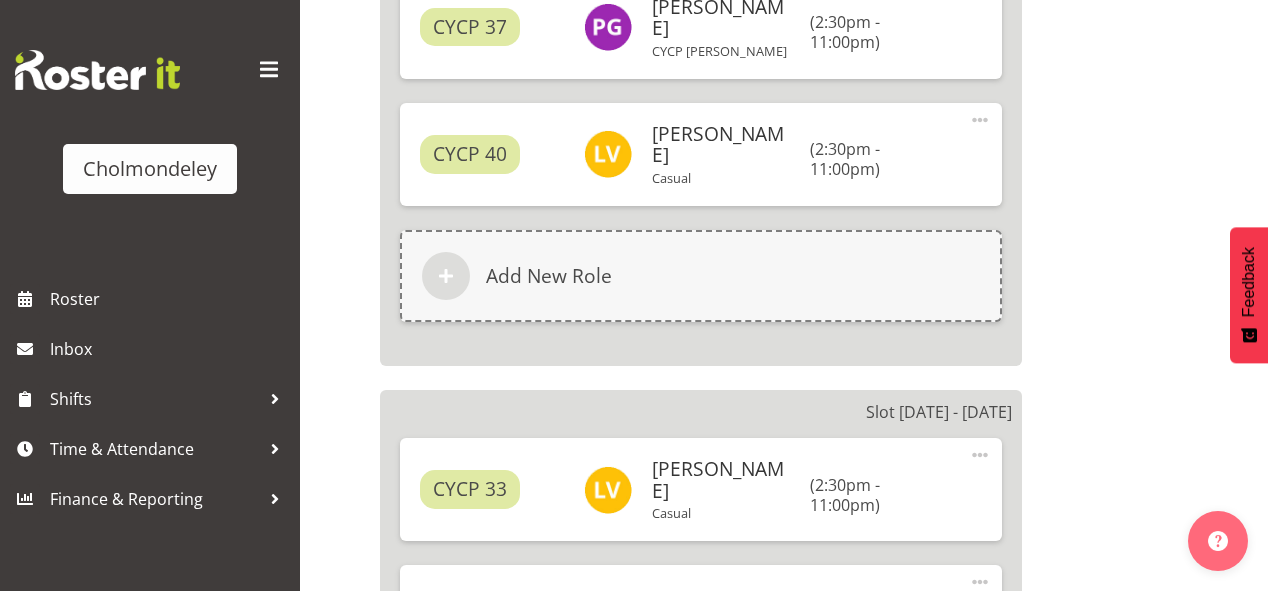 click at bounding box center [980, 582] 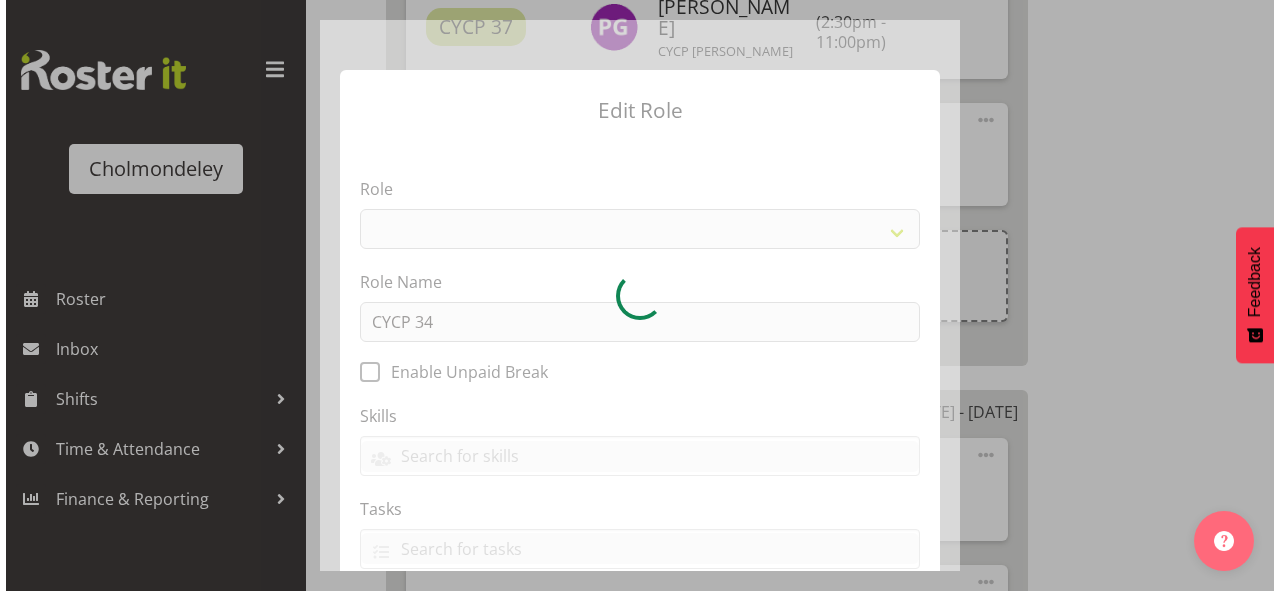 scroll, scrollTop: 4240, scrollLeft: 0, axis: vertical 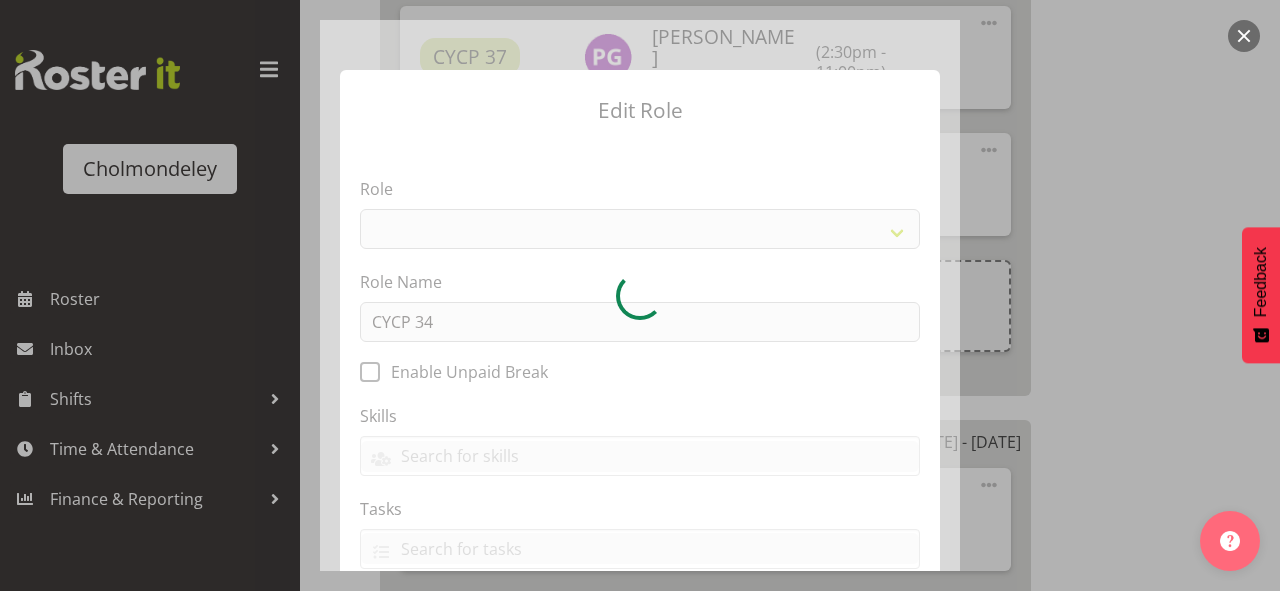 select on "235" 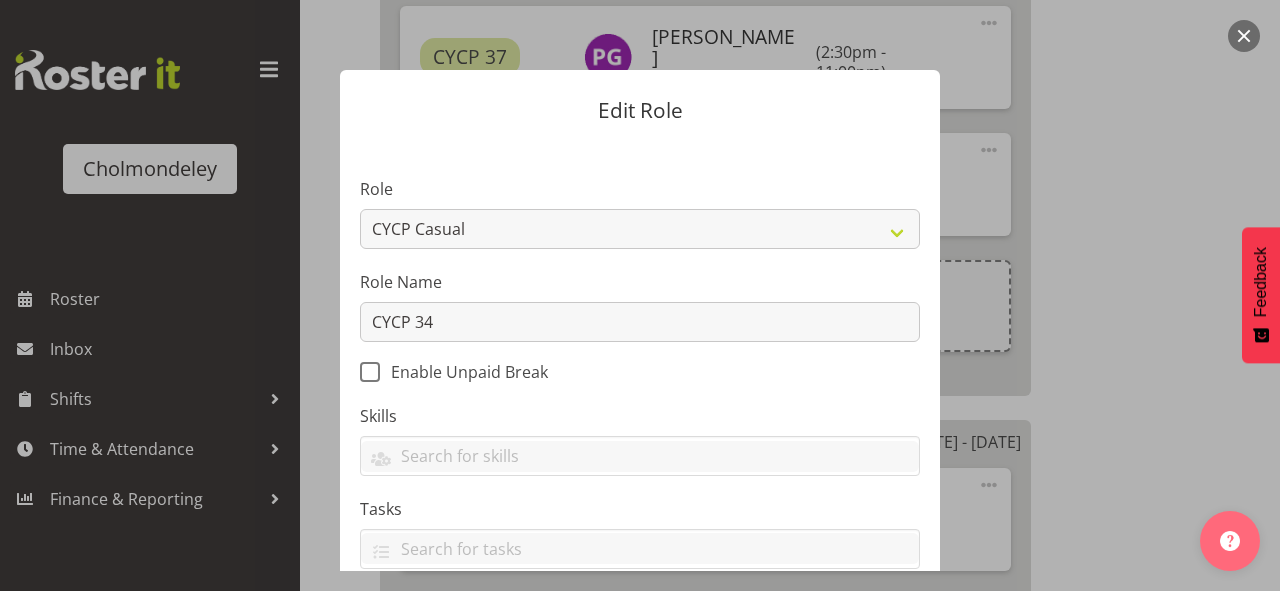 scroll, scrollTop: 80, scrollLeft: 0, axis: vertical 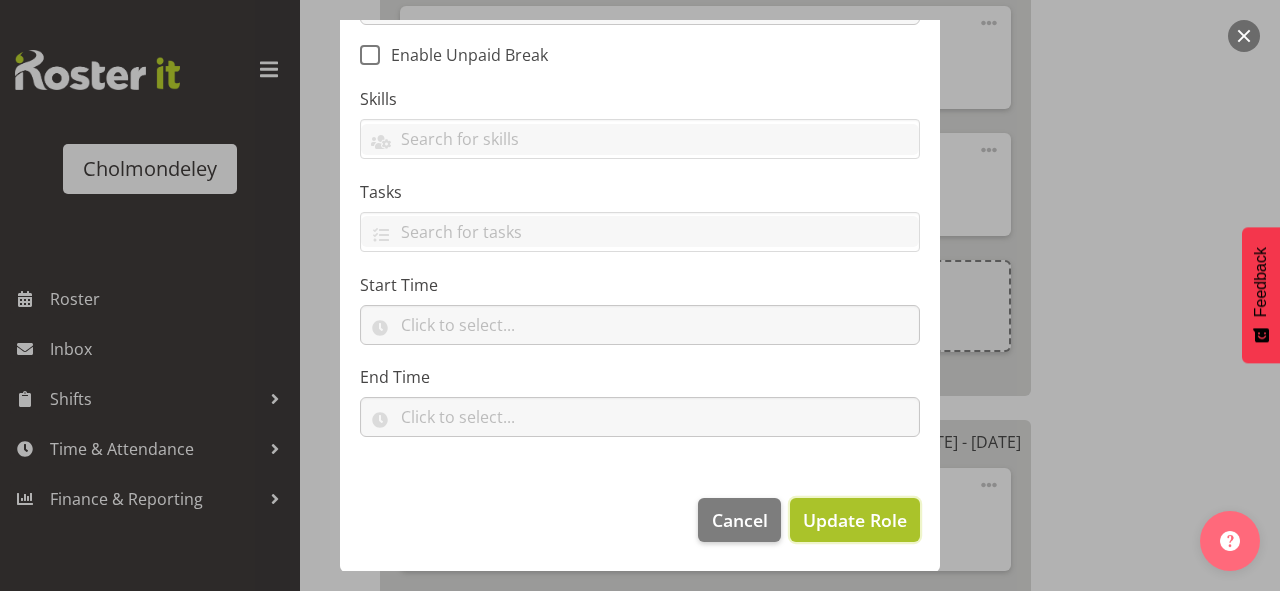 click on "Update Role" at bounding box center (855, 520) 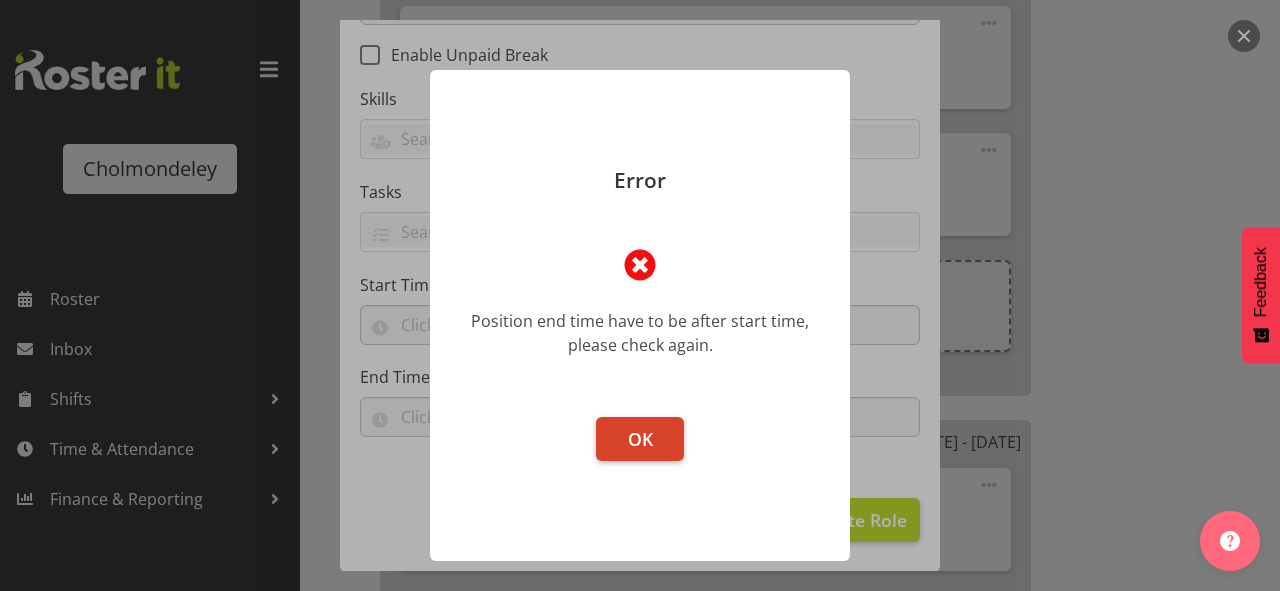 click on "OK" at bounding box center [640, 439] 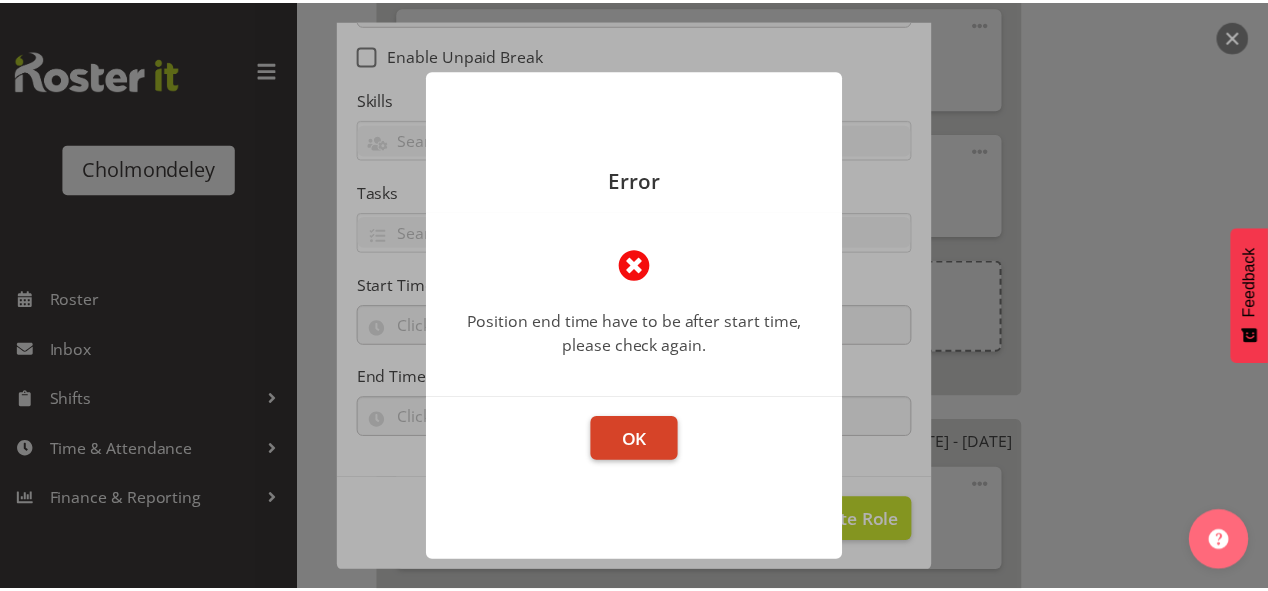 scroll, scrollTop: 4270, scrollLeft: 0, axis: vertical 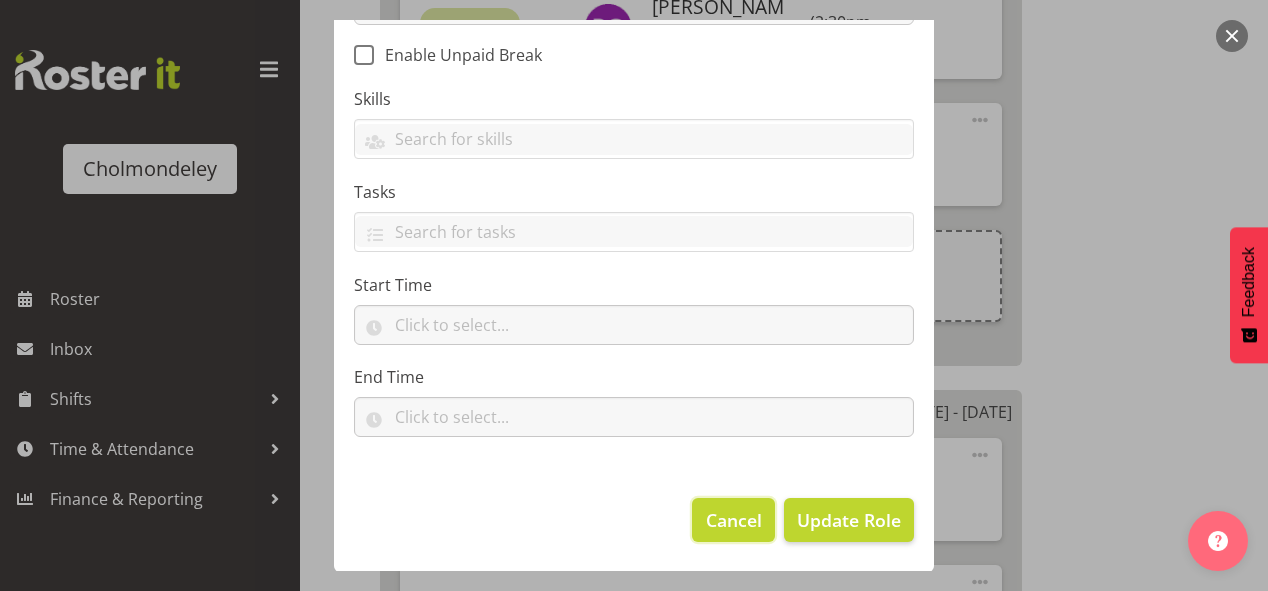 click on "Cancel" at bounding box center (734, 520) 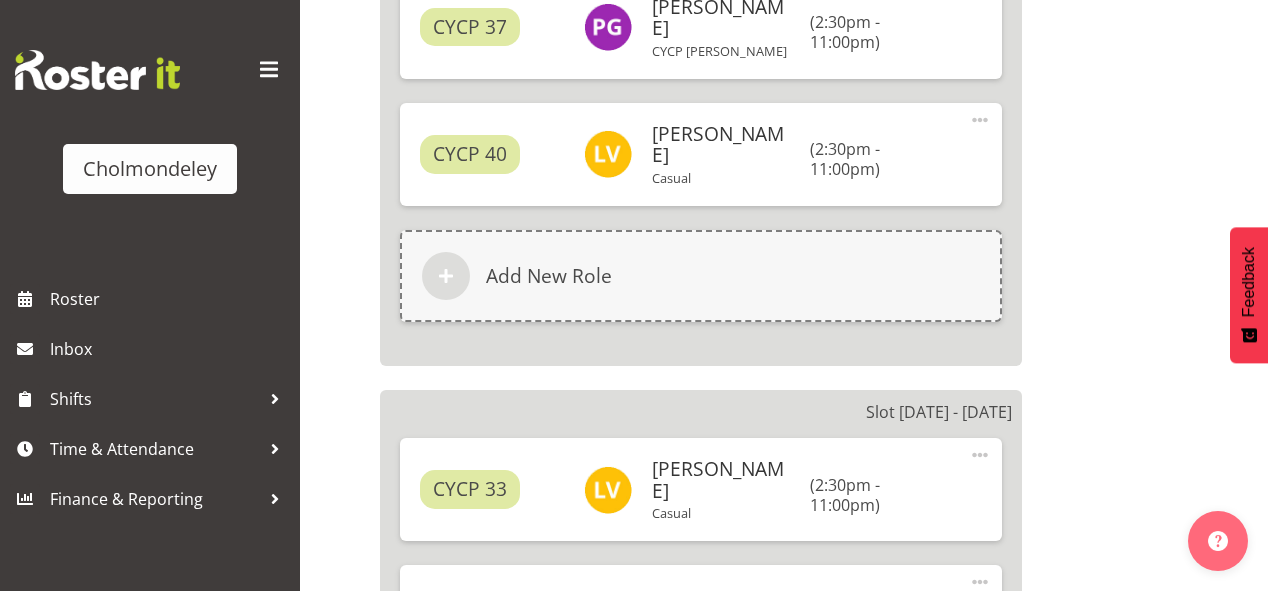 click at bounding box center (980, 582) 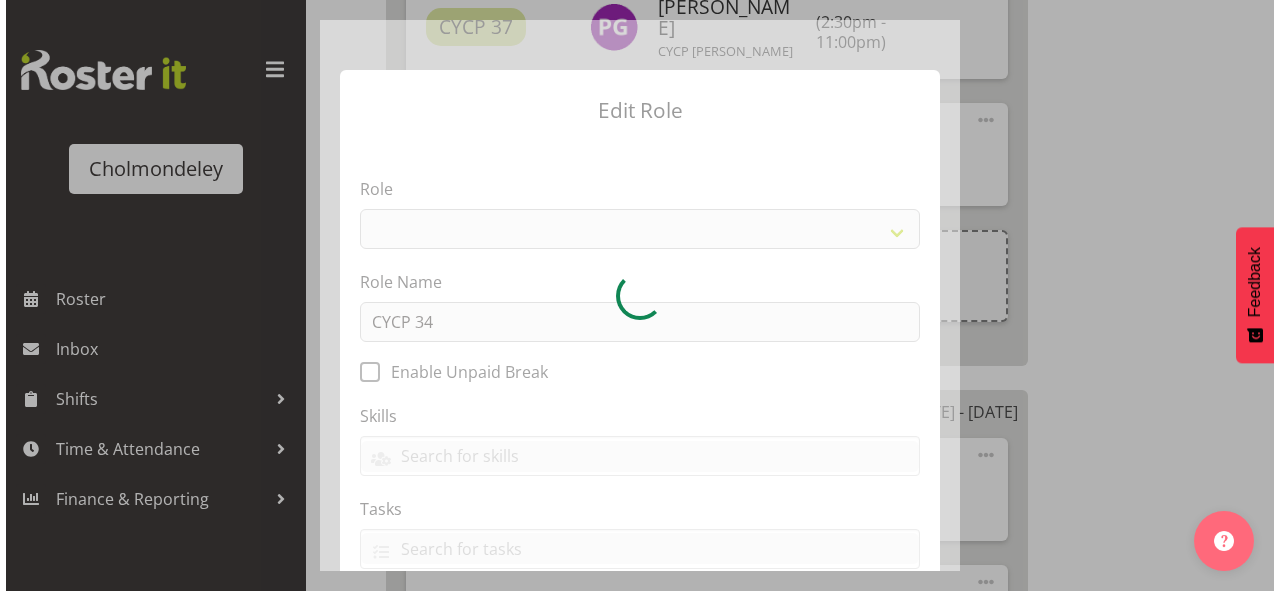 scroll, scrollTop: 4240, scrollLeft: 0, axis: vertical 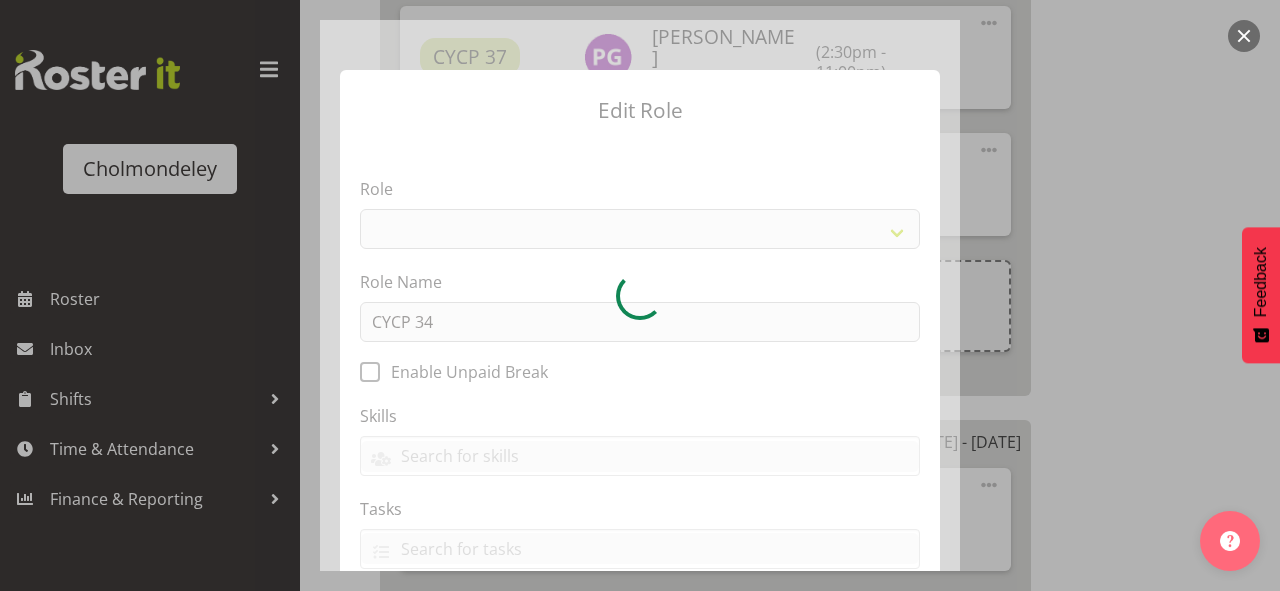 select on "235" 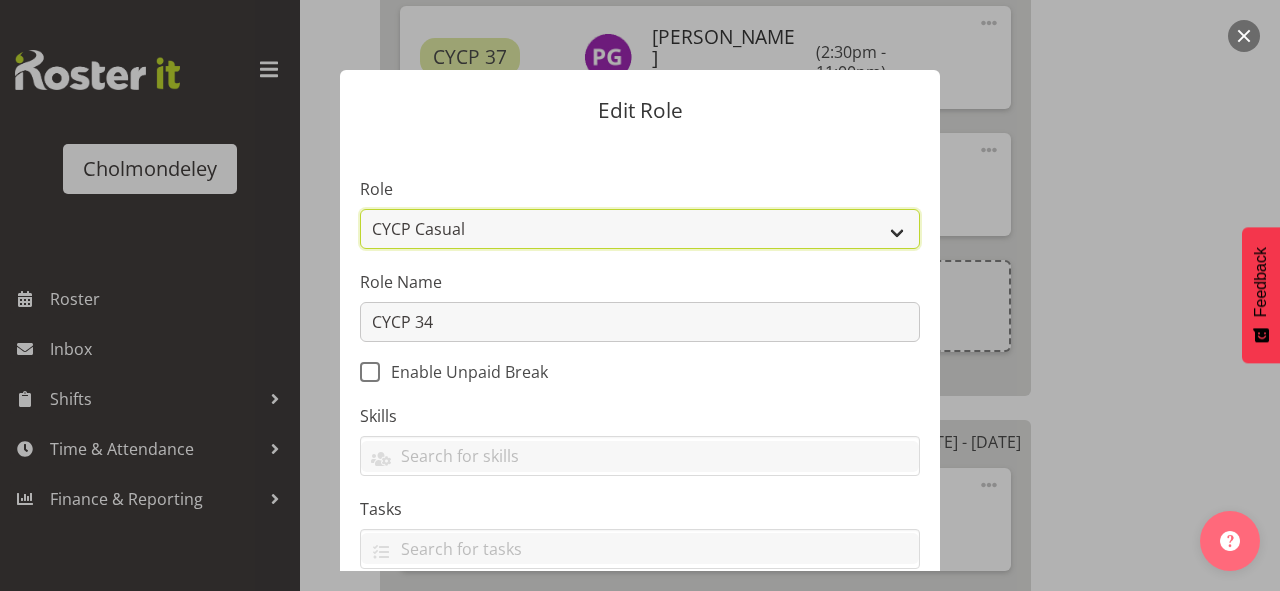 click on "Awhi Team CYCP CYCP Casual CYCP Part Time CYCP volunteer CYCP- Night Education Team Leader" at bounding box center (640, 229) 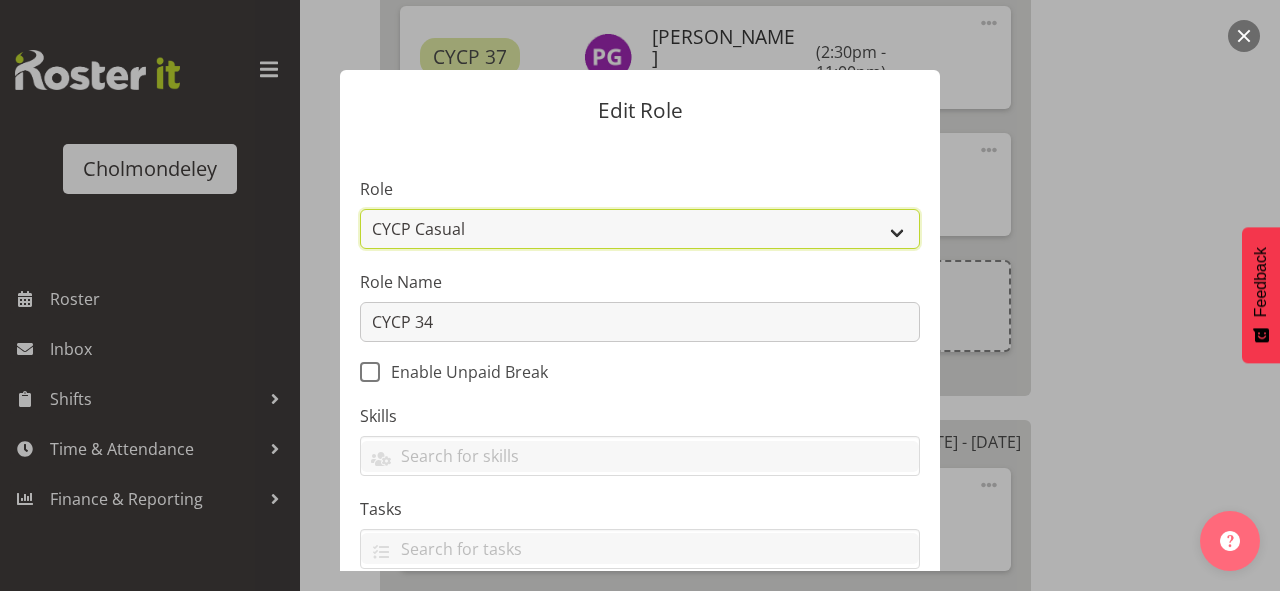 click on "Awhi Team CYCP CYCP Casual CYCP Part Time CYCP volunteer CYCP- Night Education Team Leader" at bounding box center [640, 229] 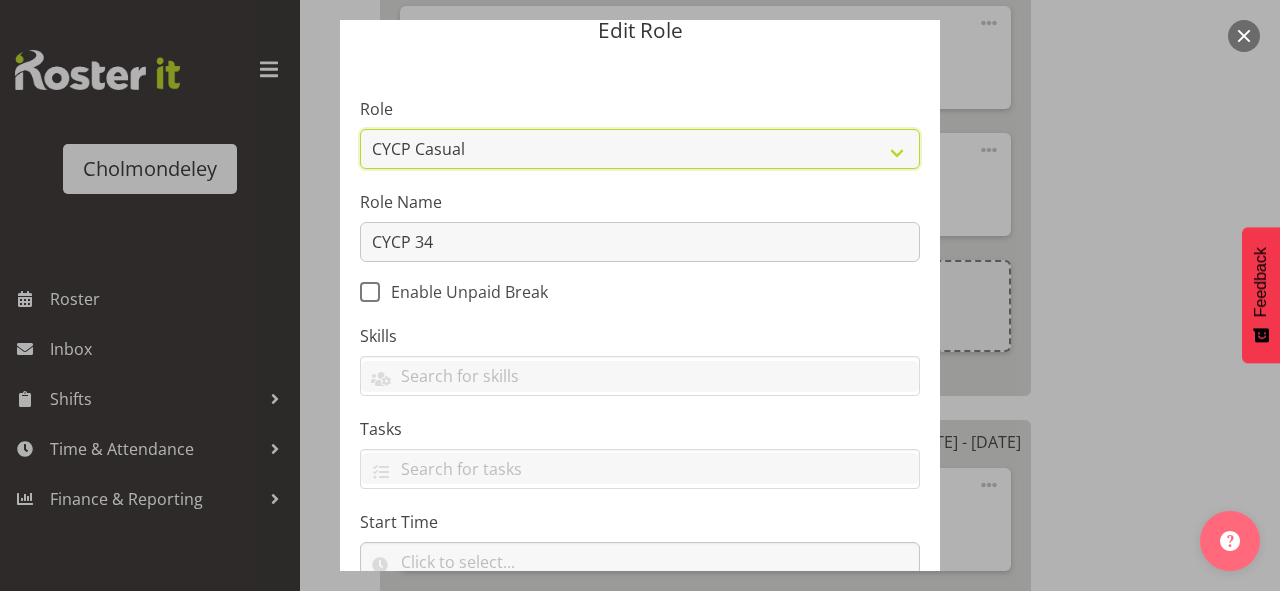 scroll, scrollTop: 240, scrollLeft: 0, axis: vertical 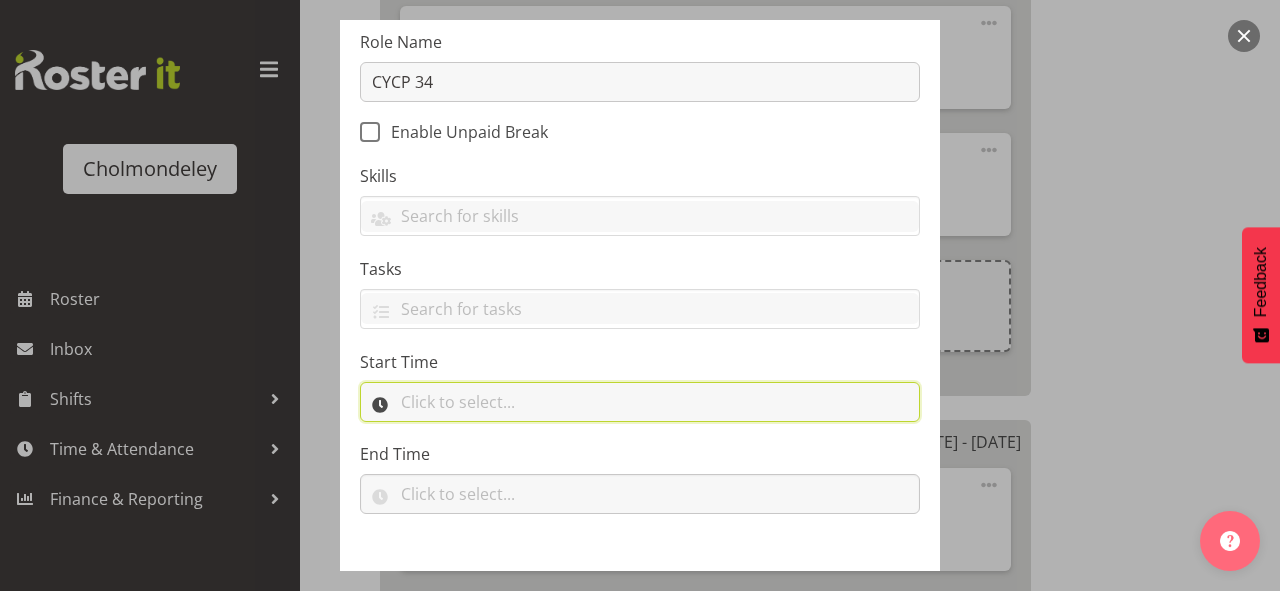 click at bounding box center [640, 402] 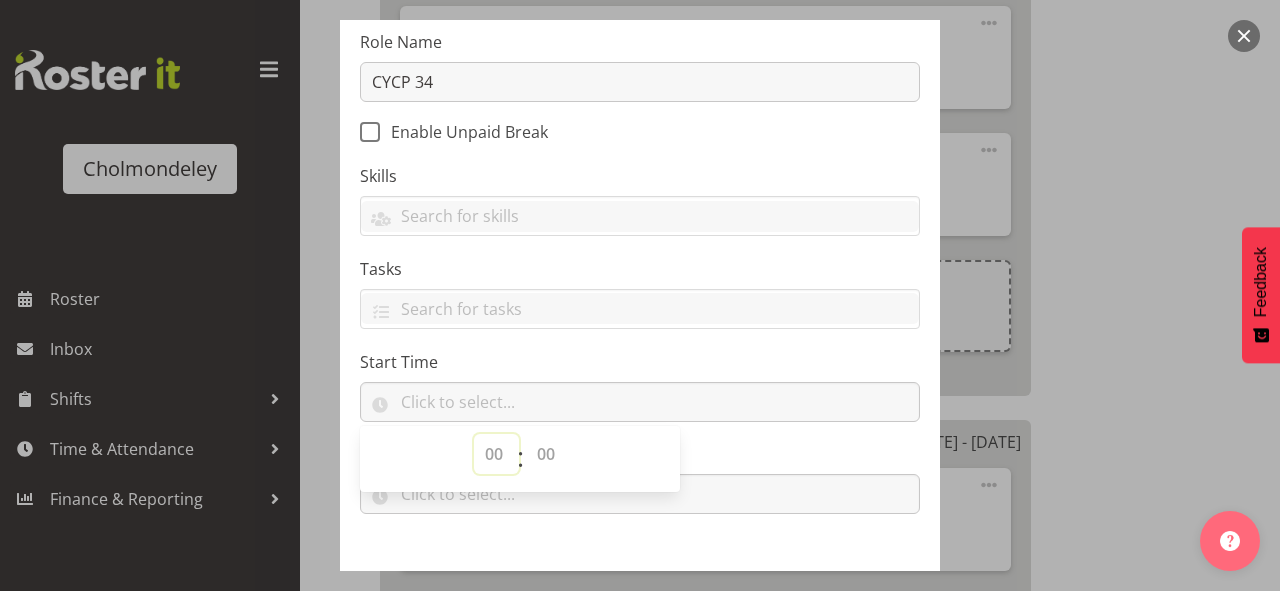 click on "00   00   01   02   03   04   05   06   07   08   09   10   11   12   13   14   15   16   17   18   19   20   21   22   23" at bounding box center [496, 454] 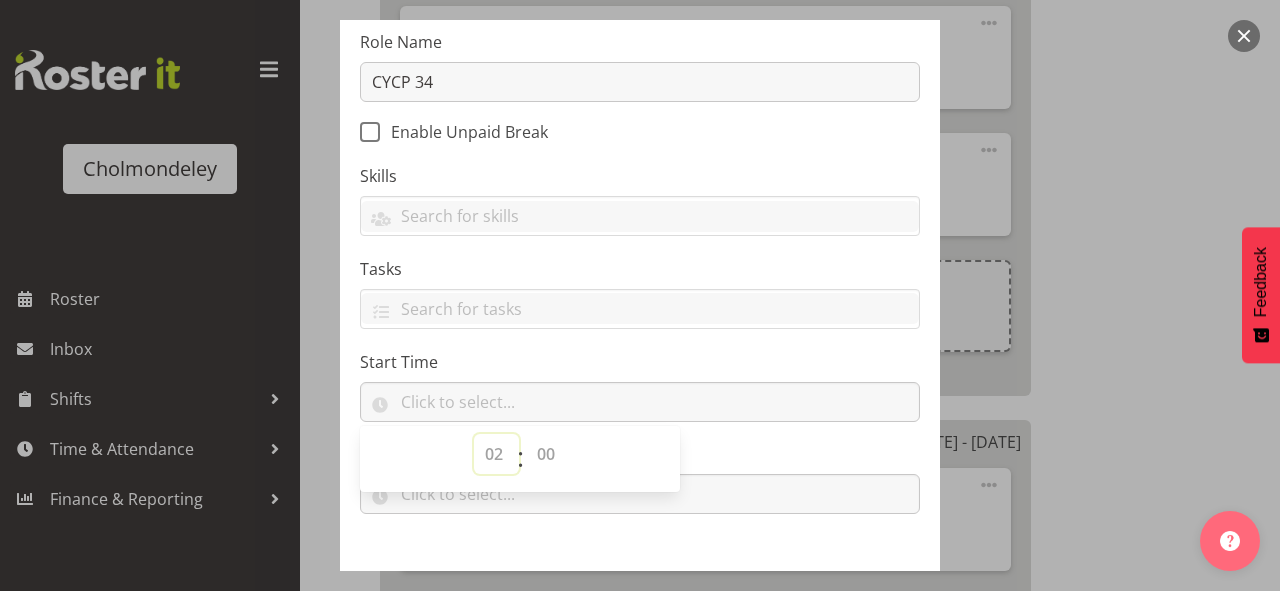 click on "00   00   01   02   03   04   05   06   07   08   09   10   11   12   13   14   15   16   17   18   19   20   21   22   23" at bounding box center [496, 454] 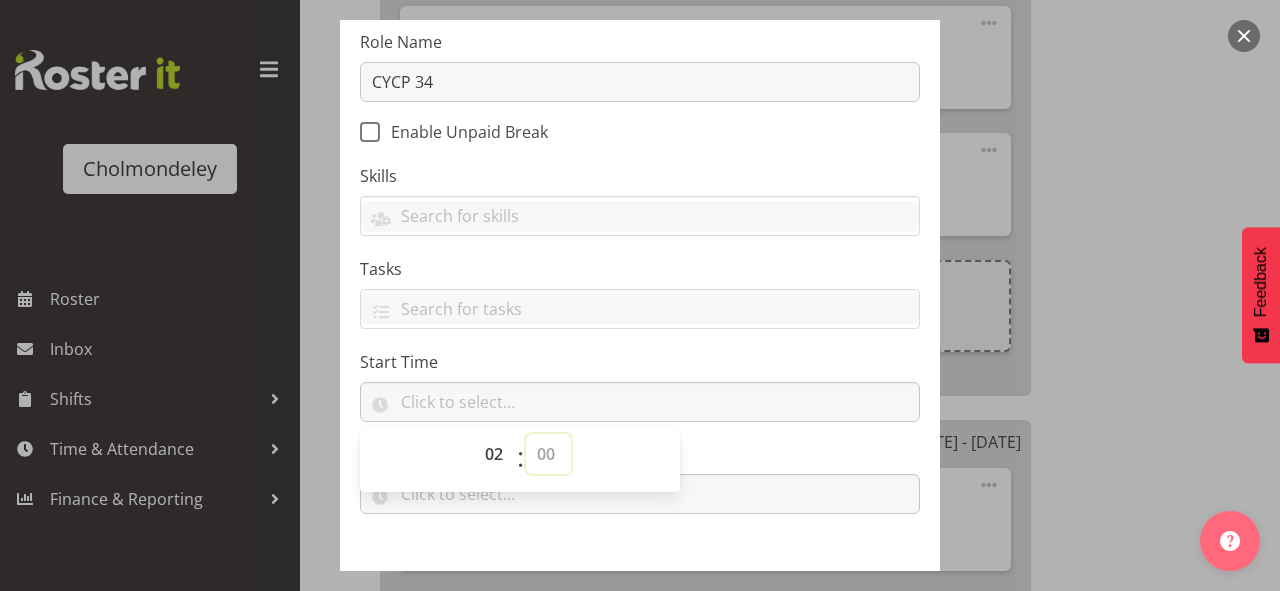 click on "00   00   01   02   03   04   05   06   07   08   09   10   11   12   13   14   15   16   17   18   19   20   21   22   23   24   25   26   27   28   29   30   31   32   33   34   35   36   37   38   39   40   41   42   43   44   45   46   47   48   49   50   51   52   53   54   55   56   57   58   59" at bounding box center [548, 454] 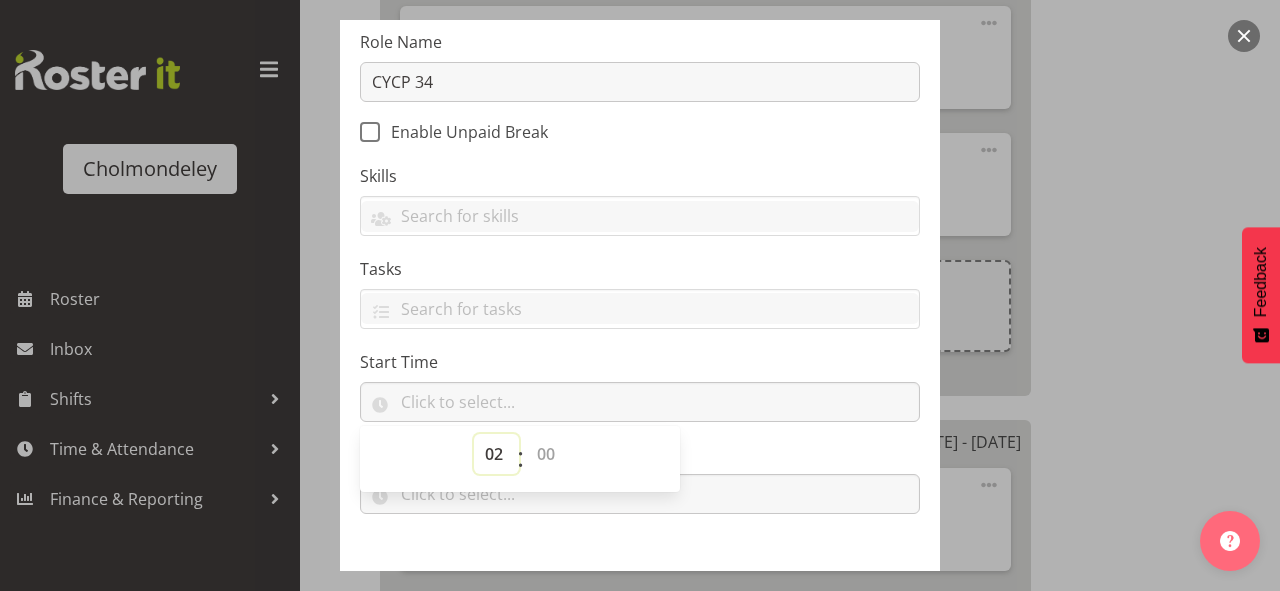 click on "00   01   02   03   04   05   06   07   08   09   10   11   12   13   14   15   16   17   18   19   20   21   22   23" at bounding box center (496, 454) 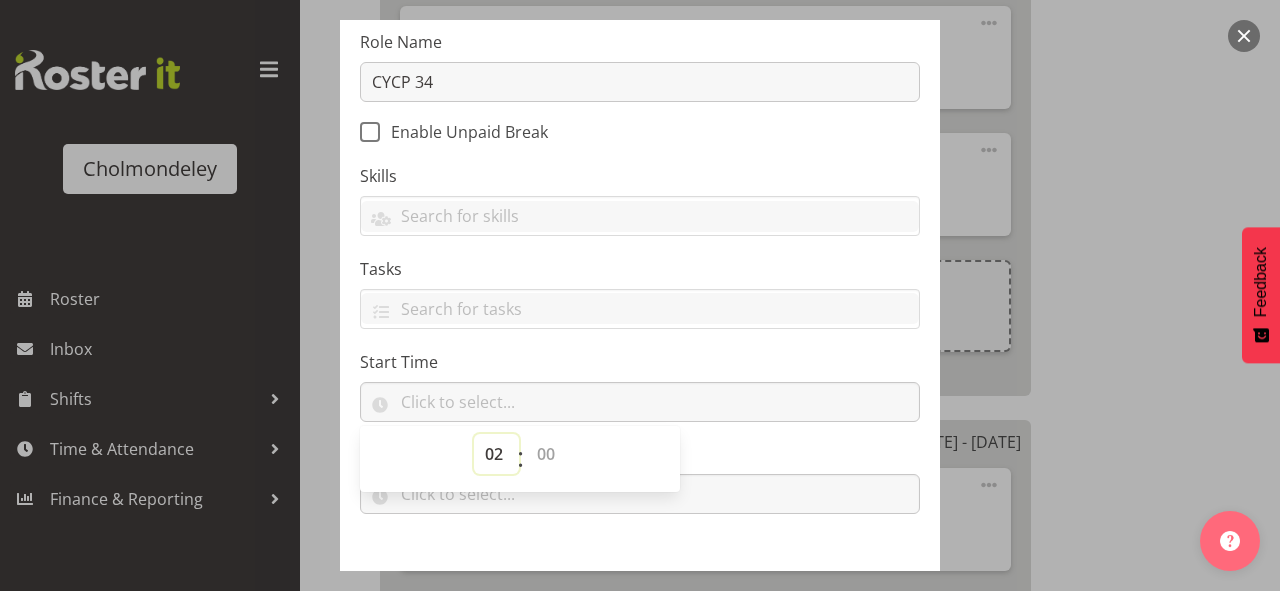select on "14" 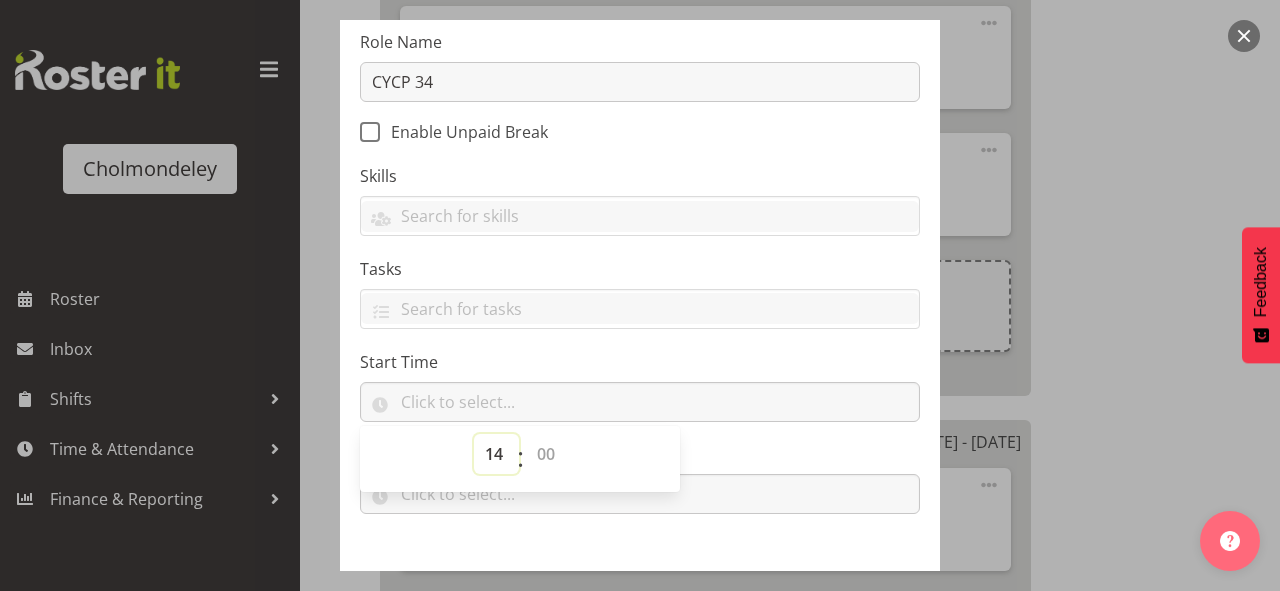 click on "00   01   02   03   04   05   06   07   08   09   10   11   12   13   14   15   16   17   18   19   20   21   22   23" at bounding box center [496, 454] 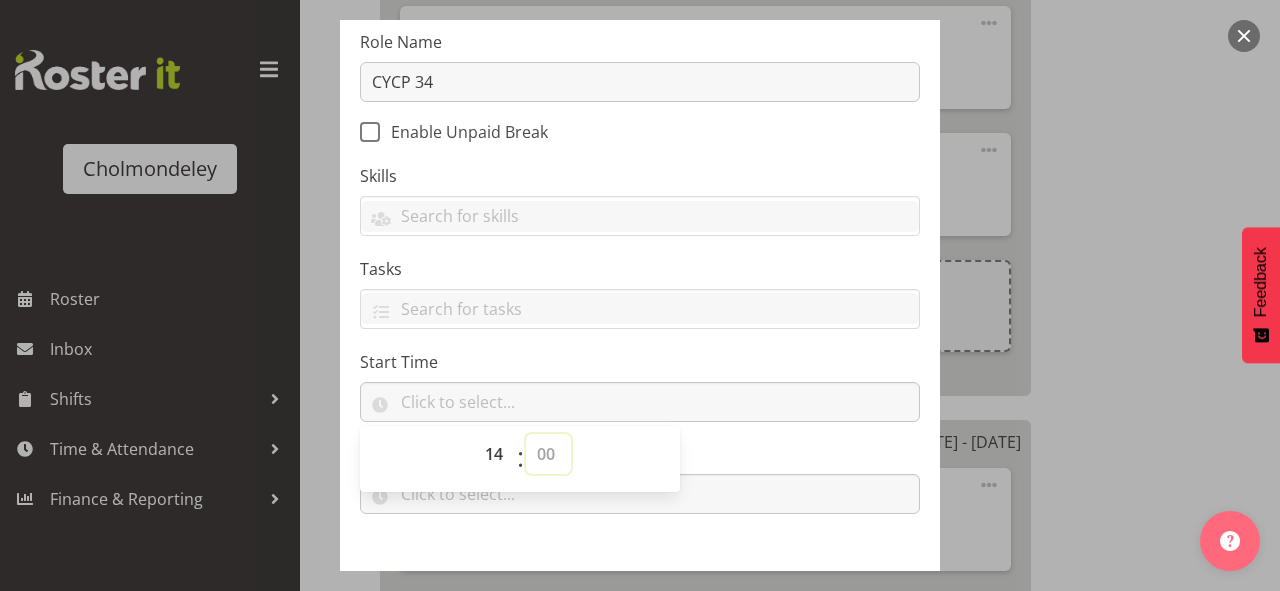 click on "00   00   01   02   03   04   05   06   07   08   09   10   11   12   13   14   15   16   17   18   19   20   21   22   23   24   25   26   27   28   29   30   31   32   33   34   35   36   37   38   39   40   41   42   43   44   45   46   47   48   49   50   51   52   53   54   55   56   57   58   59" at bounding box center (548, 454) 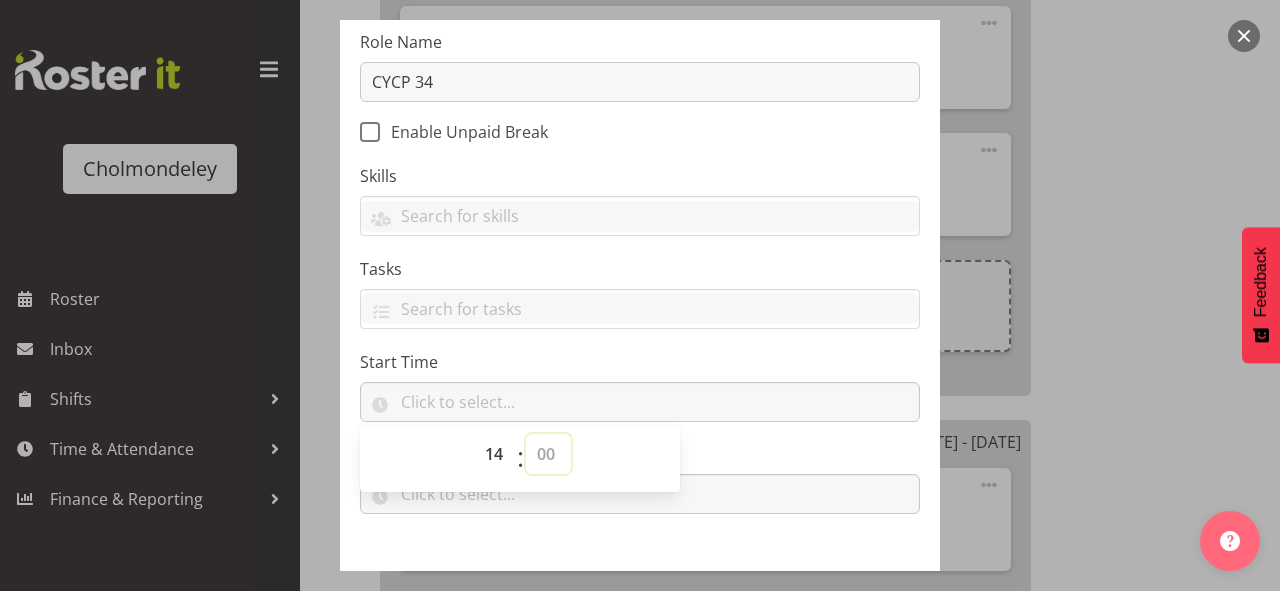 select on "31" 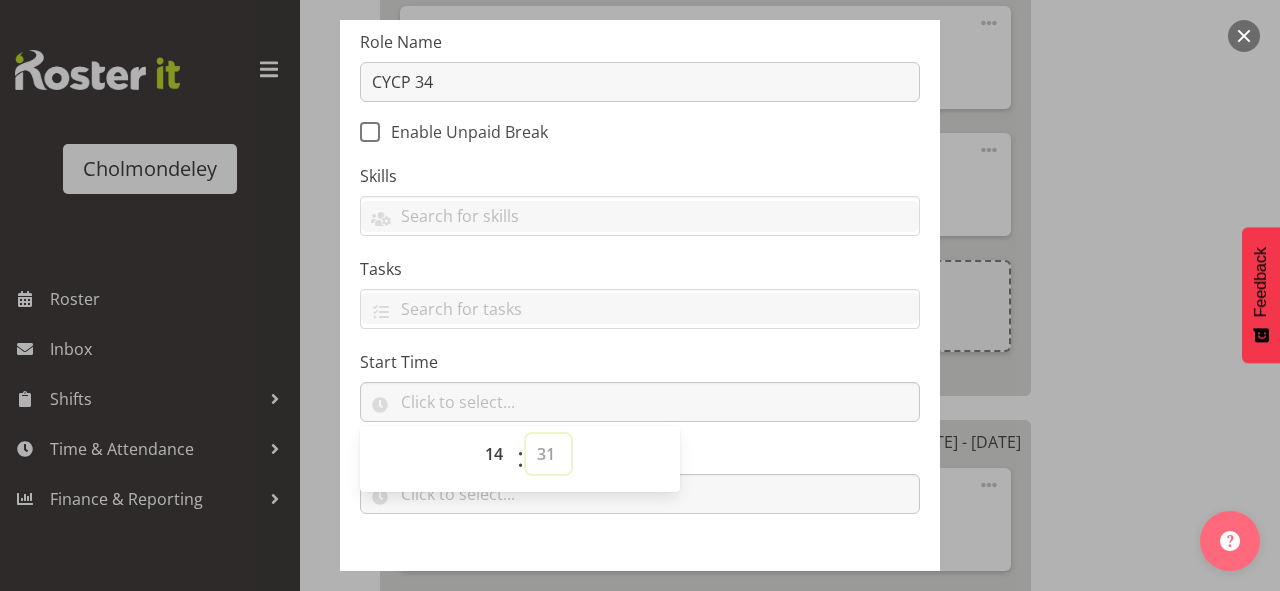 click on "00   00   01   02   03   04   05   06   07   08   09   10   11   12   13   14   15   16   17   18   19   20   21   22   23   24   25   26   27   28   29   30   31   32   33   34   35   36   37   38   39   40   41   42   43   44   45   46   47   48   49   50   51   52   53   54   55   56   57   58   59" at bounding box center [548, 454] 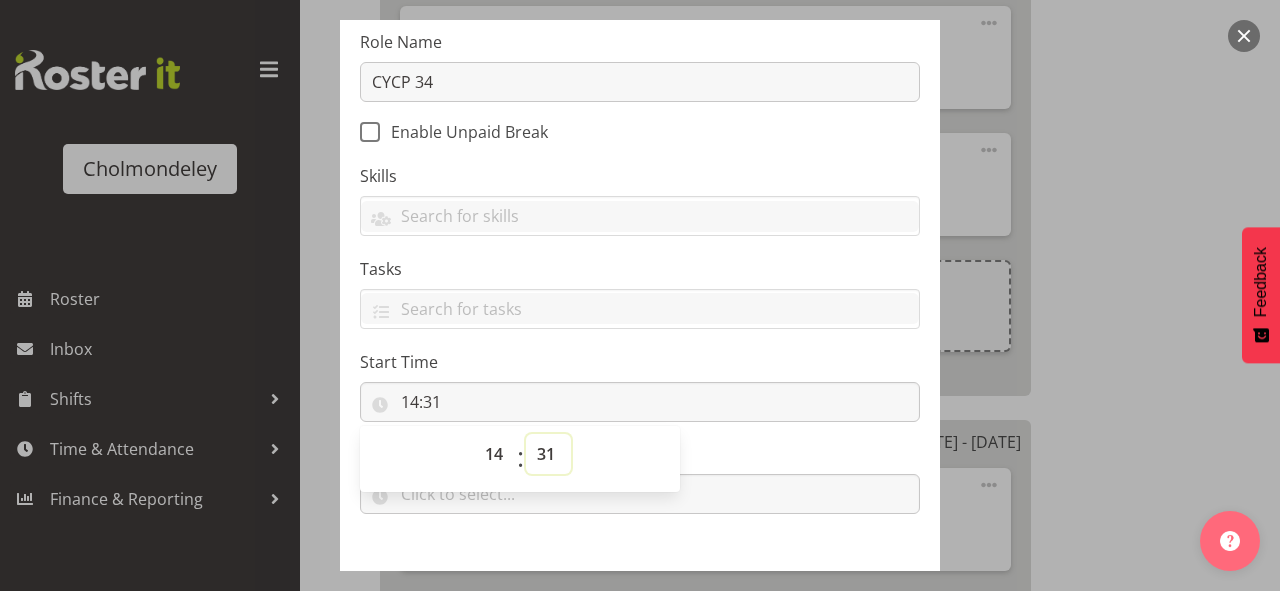 click on "00   01   02   03   04   05   06   07   08   09   10   11   12   13   14   15   16   17   18   19   20   21   22   23   24   25   26   27   28   29   30   31   32   33   34   35   36   37   38   39   40   41   42   43   44   45   46   47   48   49   50   51   52   53   54   55   56   57   58   59" at bounding box center (548, 454) 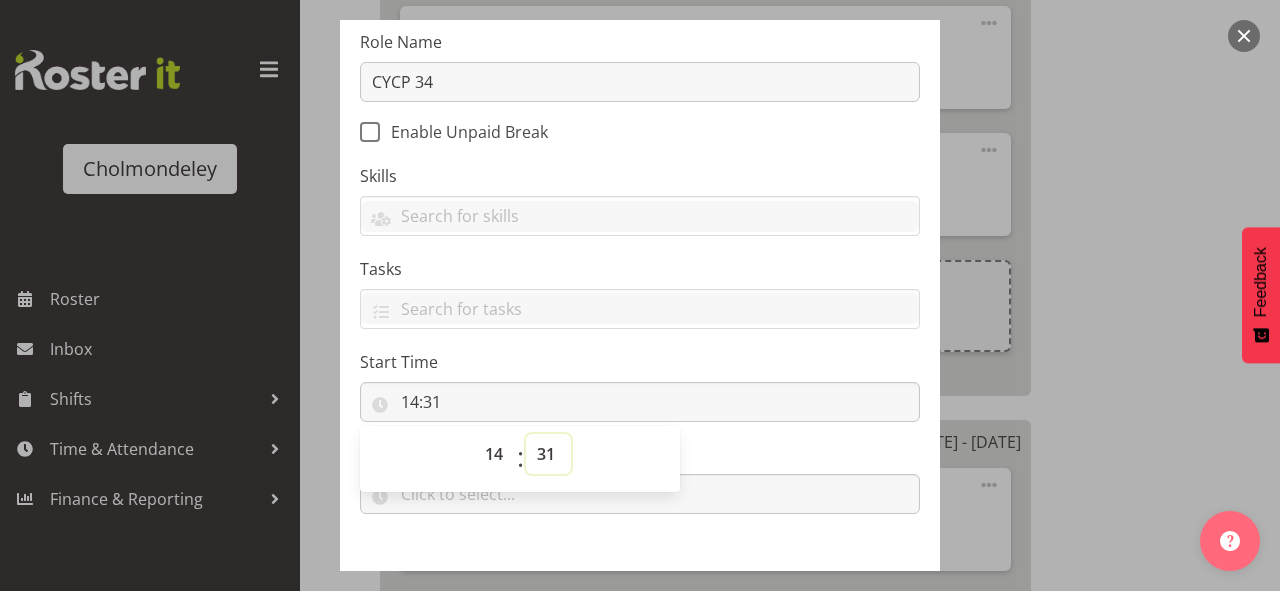 select on "30" 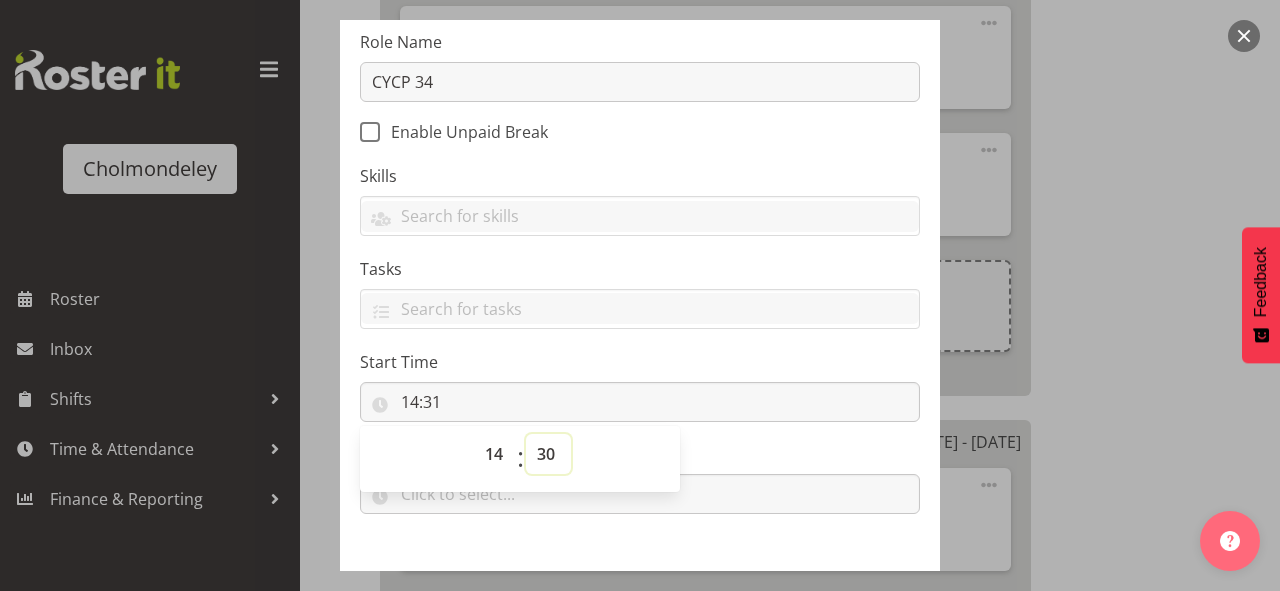click on "00   01   02   03   04   05   06   07   08   09   10   11   12   13   14   15   16   17   18   19   20   21   22   23   24   25   26   27   28   29   30   31   32   33   34   35   36   37   38   39   40   41   42   43   44   45   46   47   48   49   50   51   52   53   54   55   56   57   58   59" at bounding box center (548, 454) 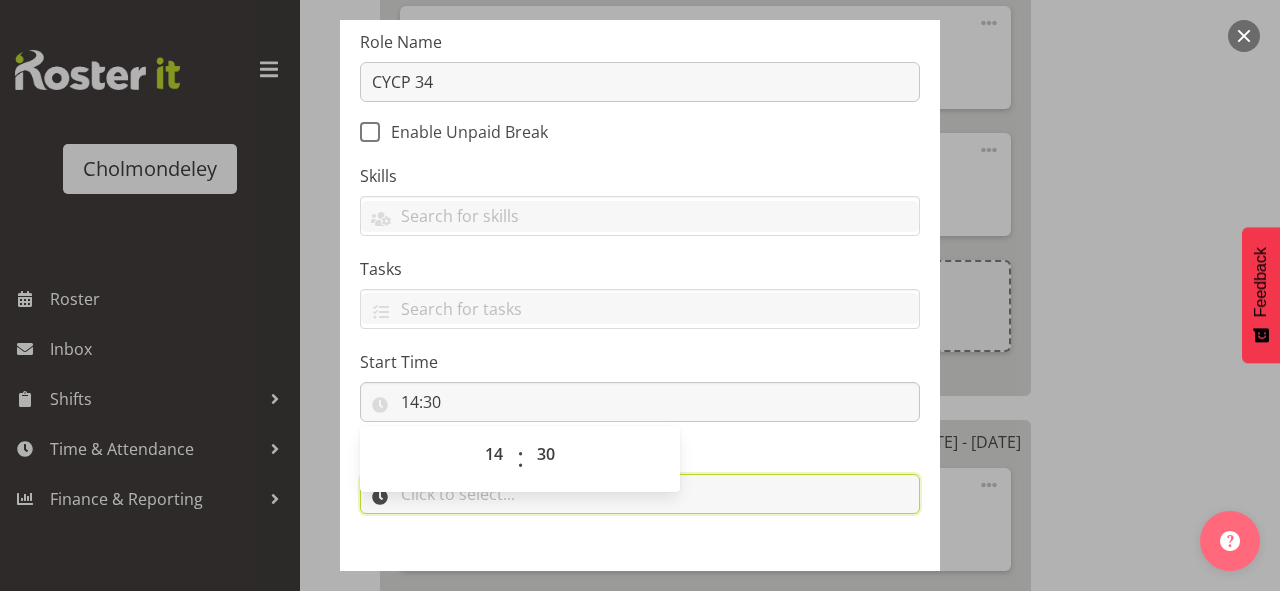 click at bounding box center [640, 494] 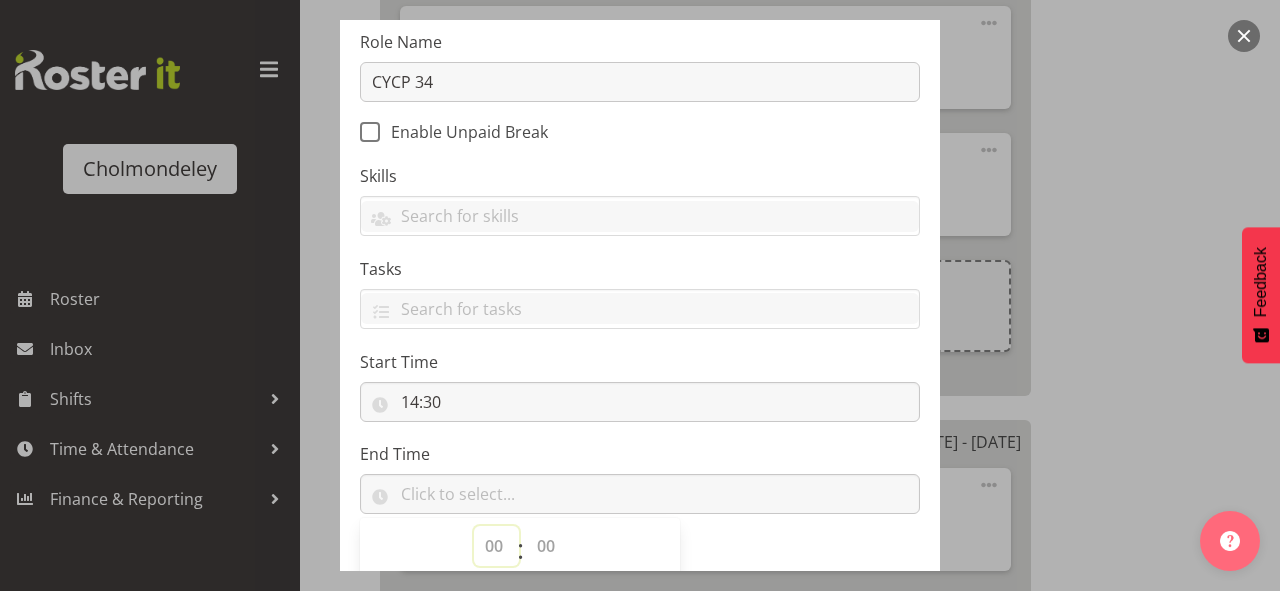 click on "00   00   01   02   03   04   05   06   07   08   09   10   11   12   13   14   15   16   17   18   19   20   21   22   23" at bounding box center (496, 546) 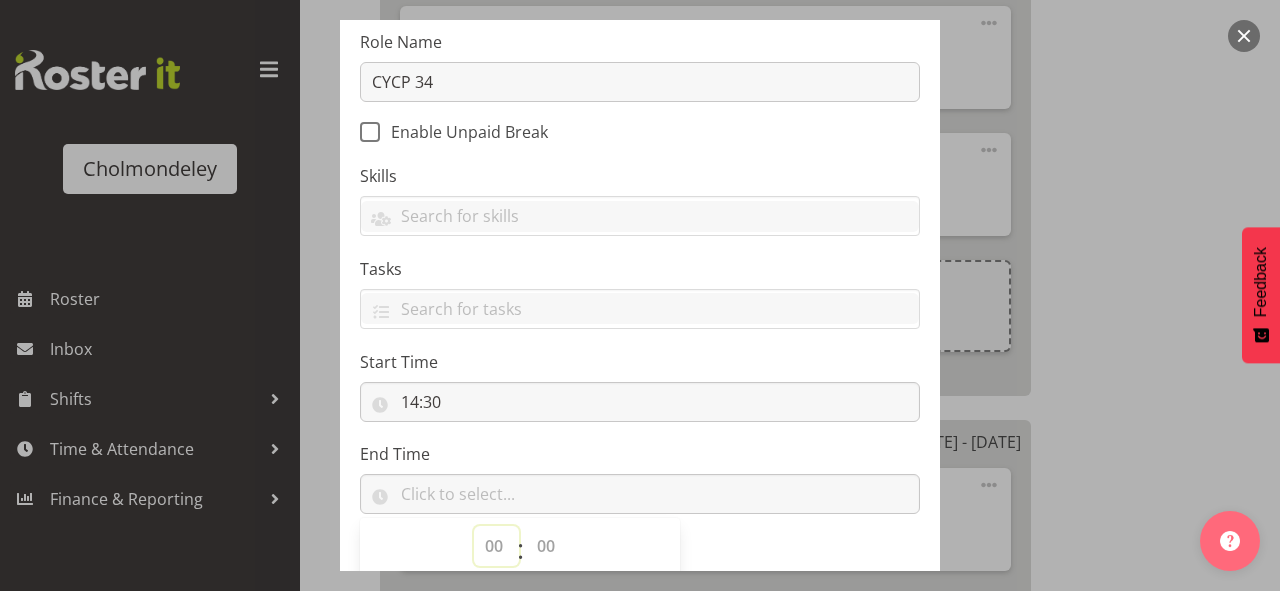 select on "21" 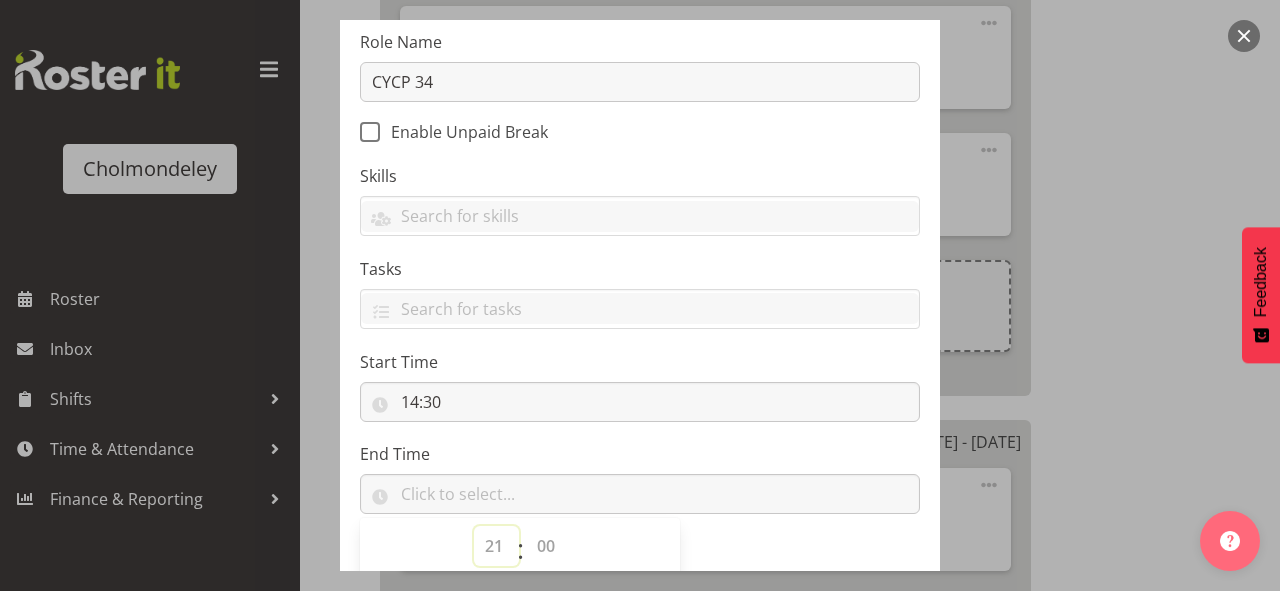 click on "00   00   01   02   03   04   05   06   07   08   09   10   11   12   13   14   15   16   17   18   19   20   21   22   23" at bounding box center (496, 546) 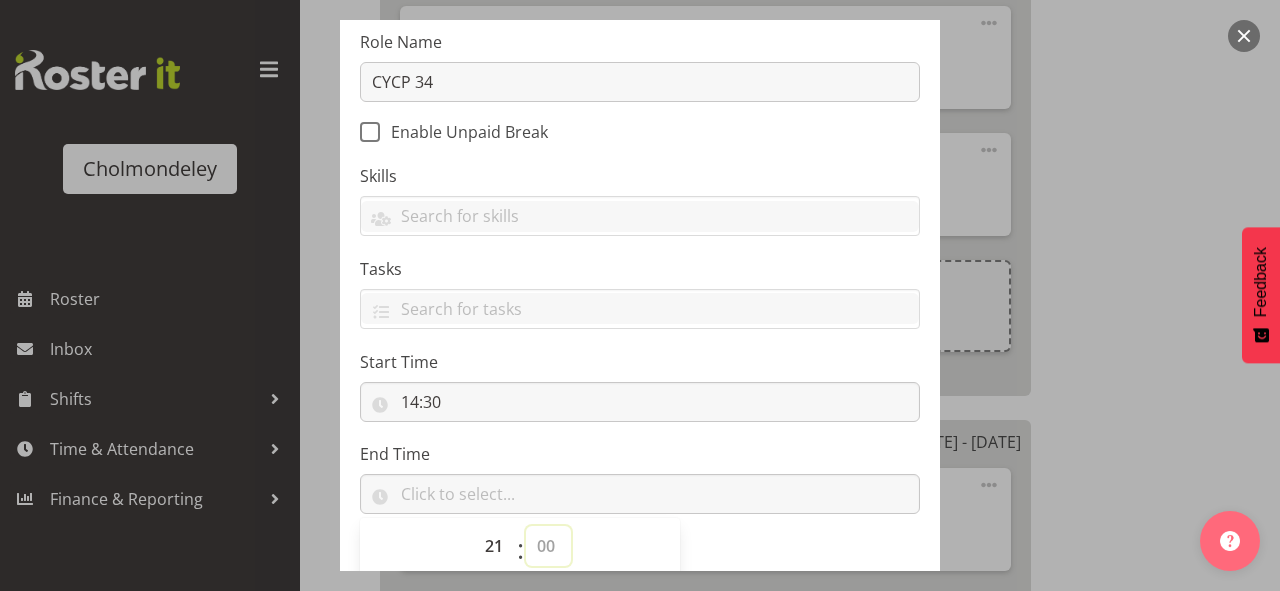 click on "00   00   01   02   03   04   05   06   07   08   09   10   11   12   13   14   15   16   17   18   19   20   21   22   23   24   25   26   27   28   29   30   31   32   33   34   35   36   37   38   39   40   41   42   43   44   45   46   47   48   49   50   51   52   53   54   55   56   57   58   59" at bounding box center (548, 546) 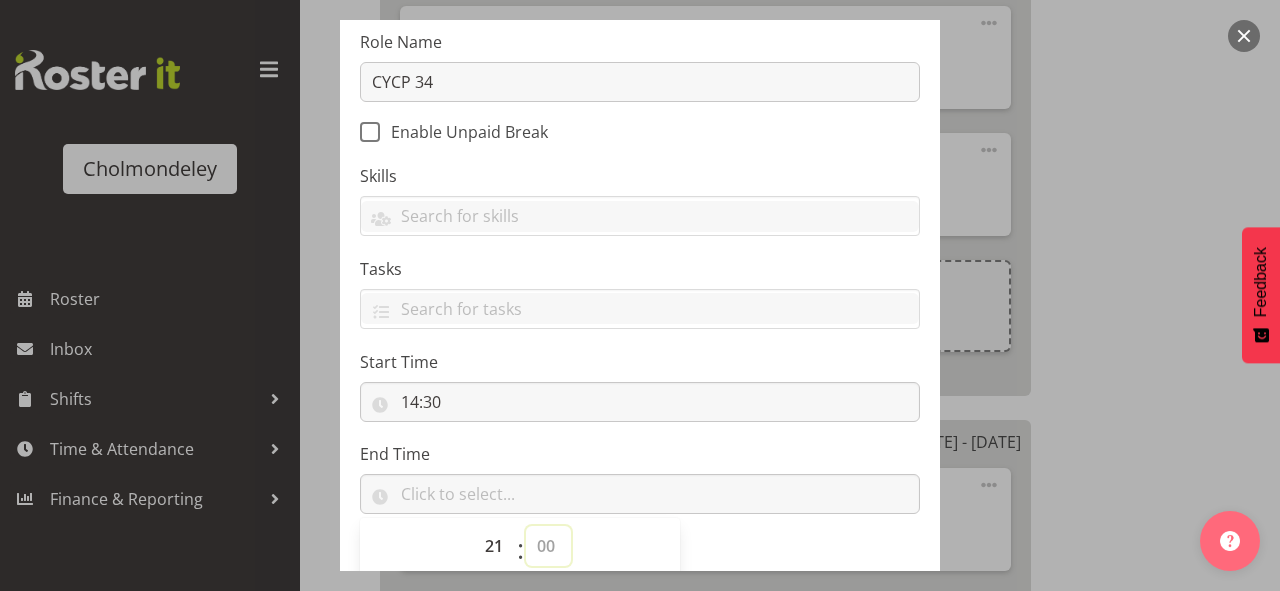 select on "31" 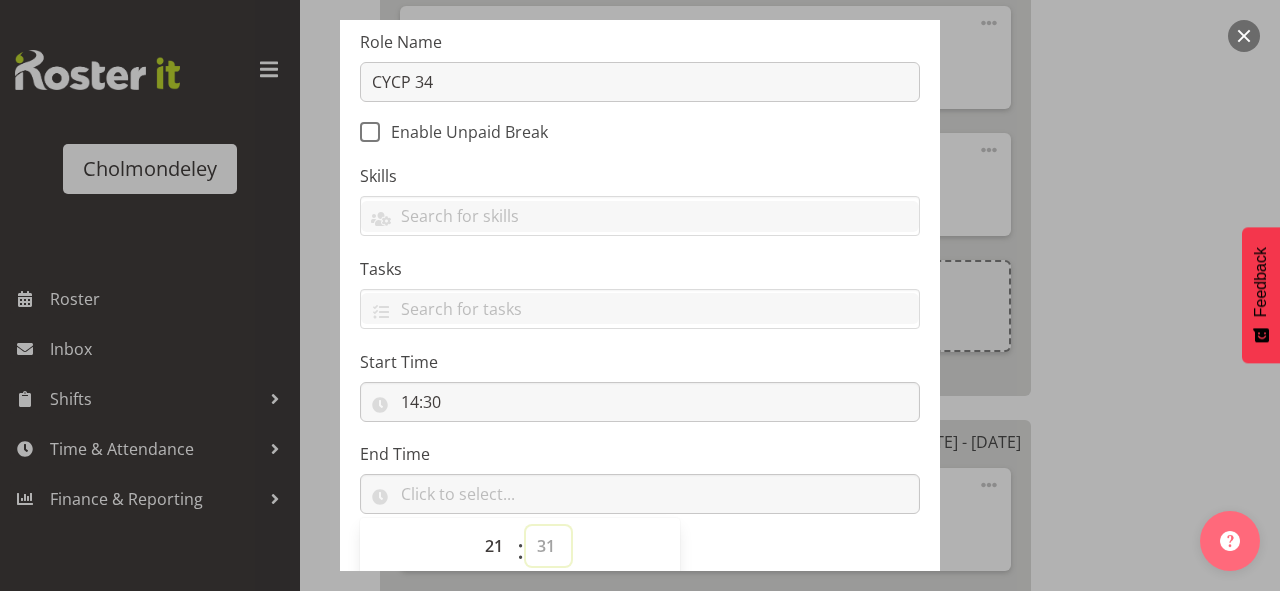 click on "00   00   01   02   03   04   05   06   07   08   09   10   11   12   13   14   15   16   17   18   19   20   21   22   23   24   25   26   27   28   29   30   31   32   33   34   35   36   37   38   39   40   41   42   43   44   45   46   47   48   49   50   51   52   53   54   55   56   57   58   59" at bounding box center (548, 546) 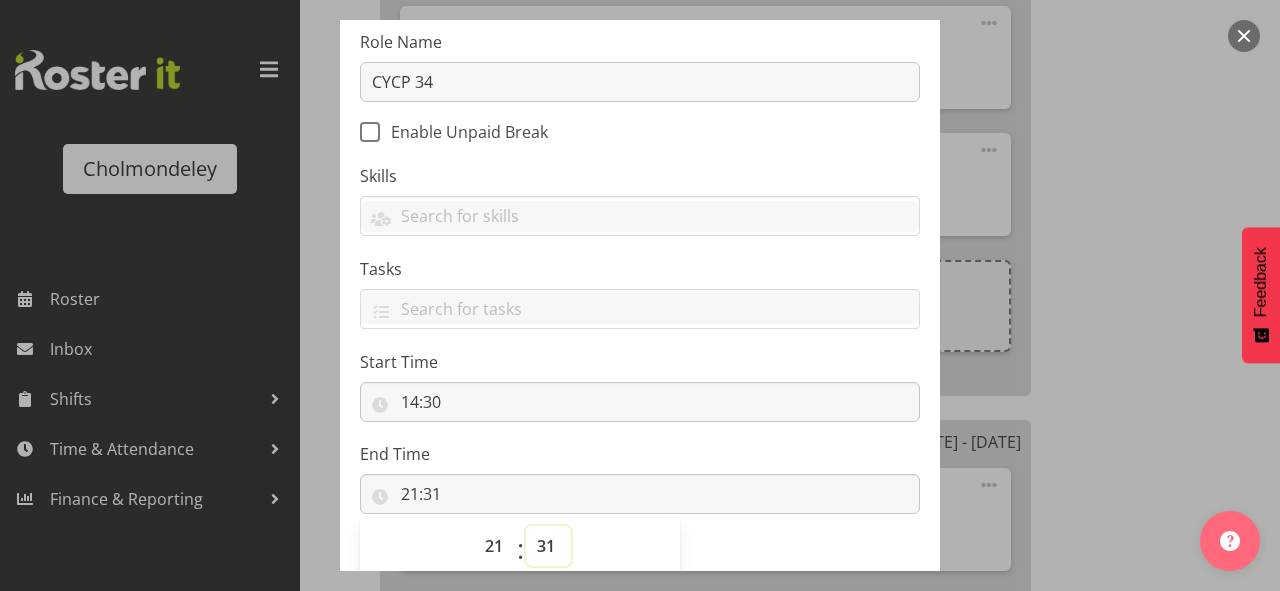 click on "00   01   02   03   04   05   06   07   08   09   10   11   12   13   14   15   16   17   18   19   20   21   22   23   24   25   26   27   28   29   30   31   32   33   34   35   36   37   38   39   40   41   42   43   44   45   46   47   48   49   50   51   52   53   54   55   56   57   58   59" at bounding box center [548, 546] 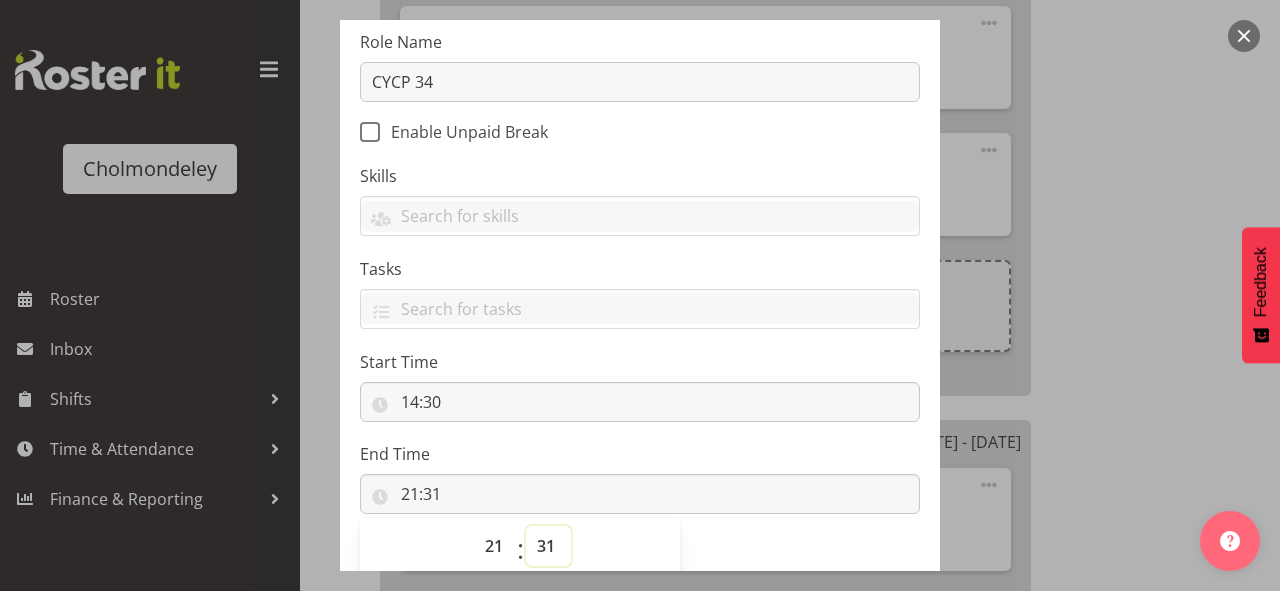 select on "30" 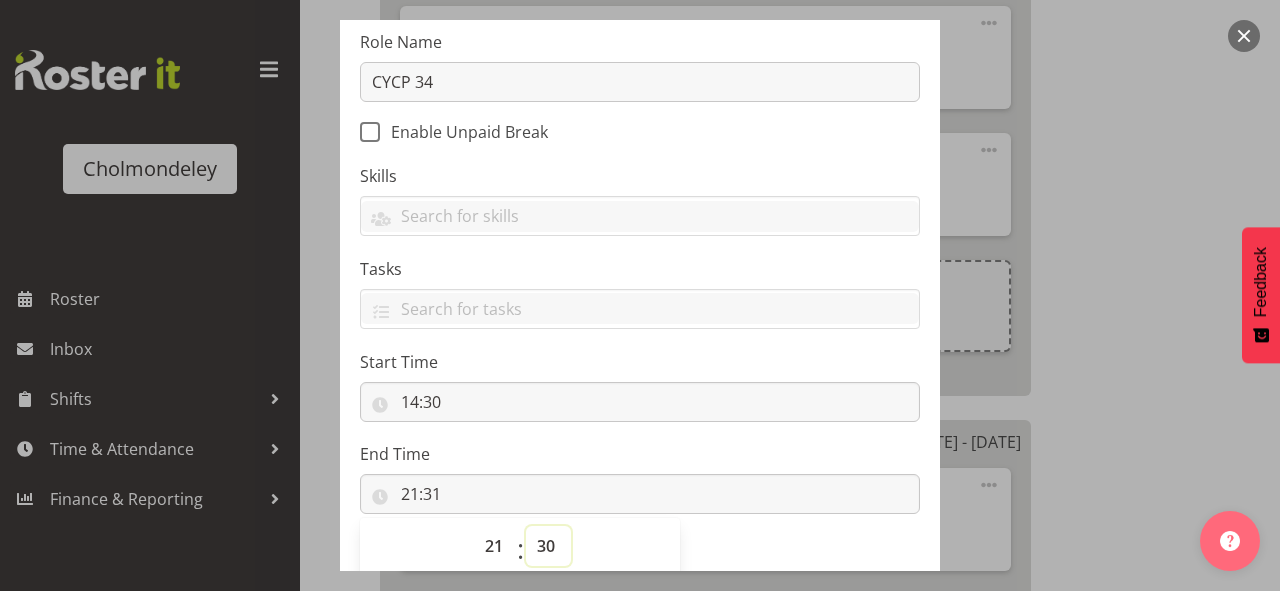 click on "00   01   02   03   04   05   06   07   08   09   10   11   12   13   14   15   16   17   18   19   20   21   22   23   24   25   26   27   28   29   30   31   32   33   34   35   36   37   38   39   40   41   42   43   44   45   46   47   48   49   50   51   52   53   54   55   56   57   58   59" at bounding box center [548, 546] 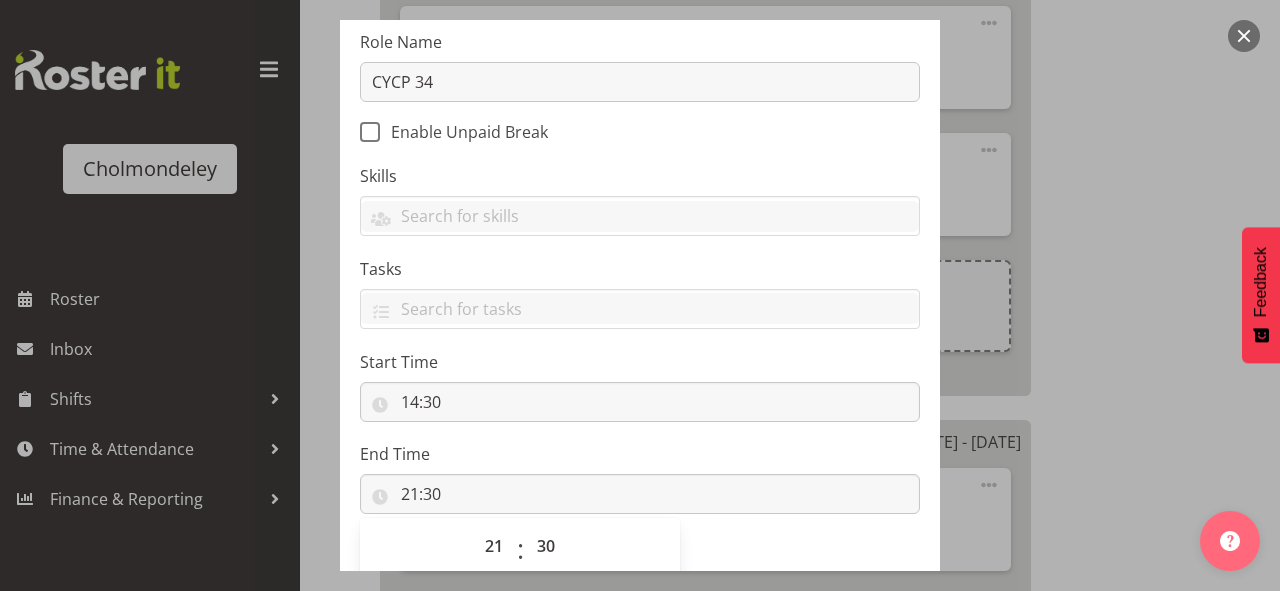 click on "End Time" at bounding box center [640, 454] 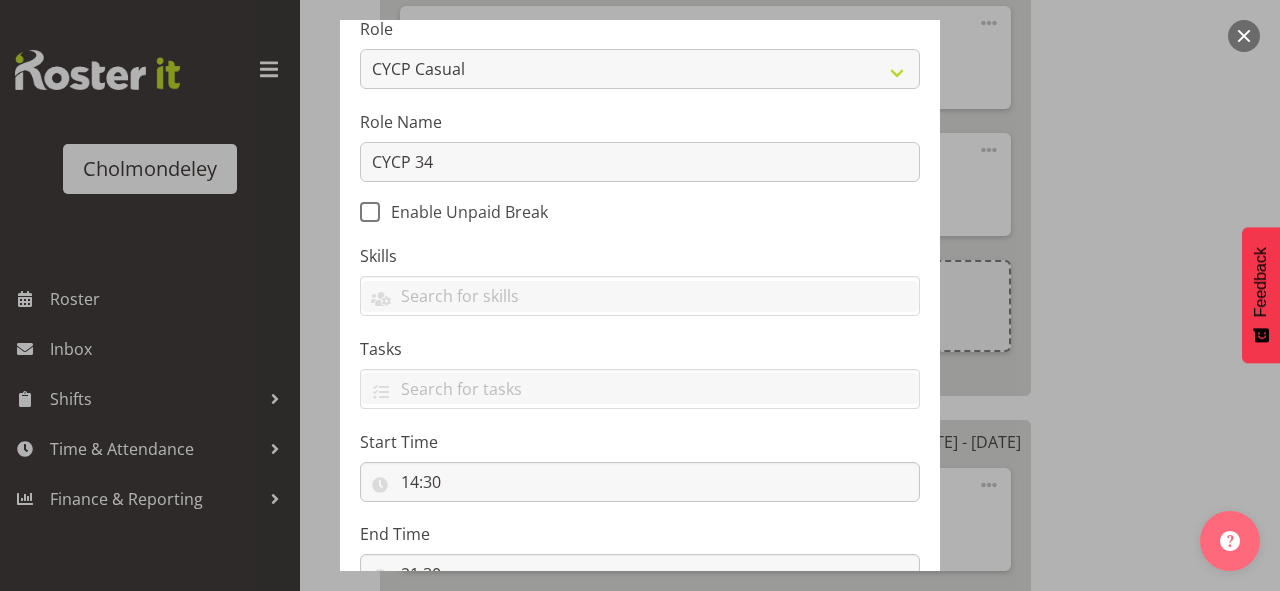 scroll, scrollTop: 317, scrollLeft: 0, axis: vertical 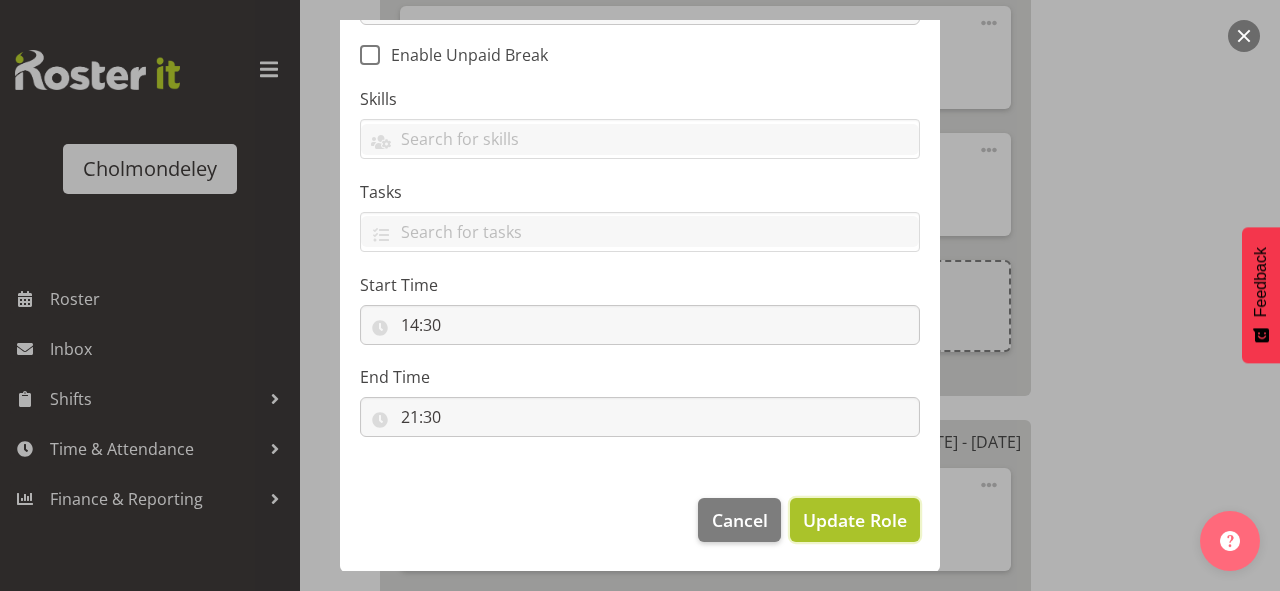 click on "Update Role" at bounding box center [855, 520] 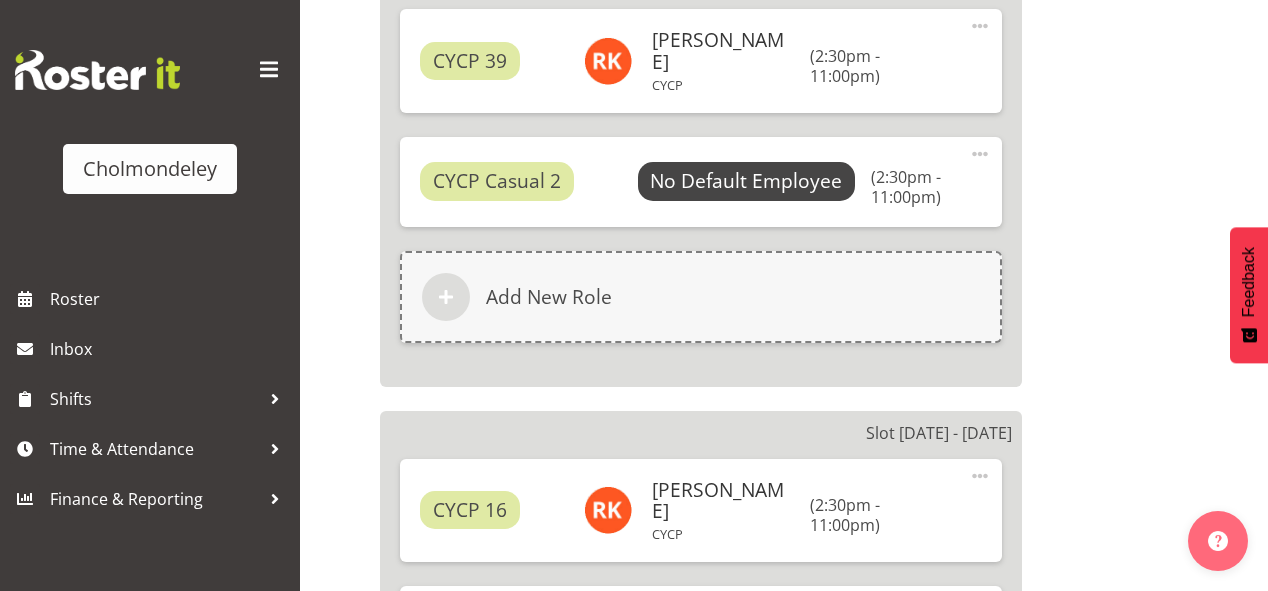 scroll, scrollTop: 10339, scrollLeft: 0, axis: vertical 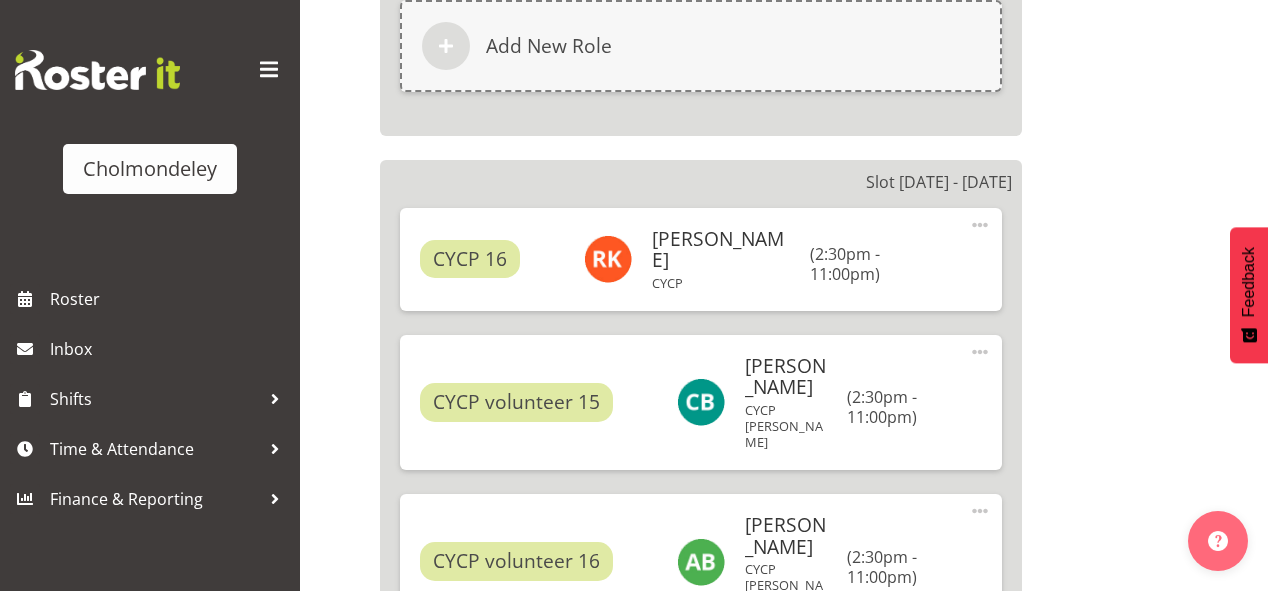 click on "Update Base Shift" at bounding box center (1050, 1227) 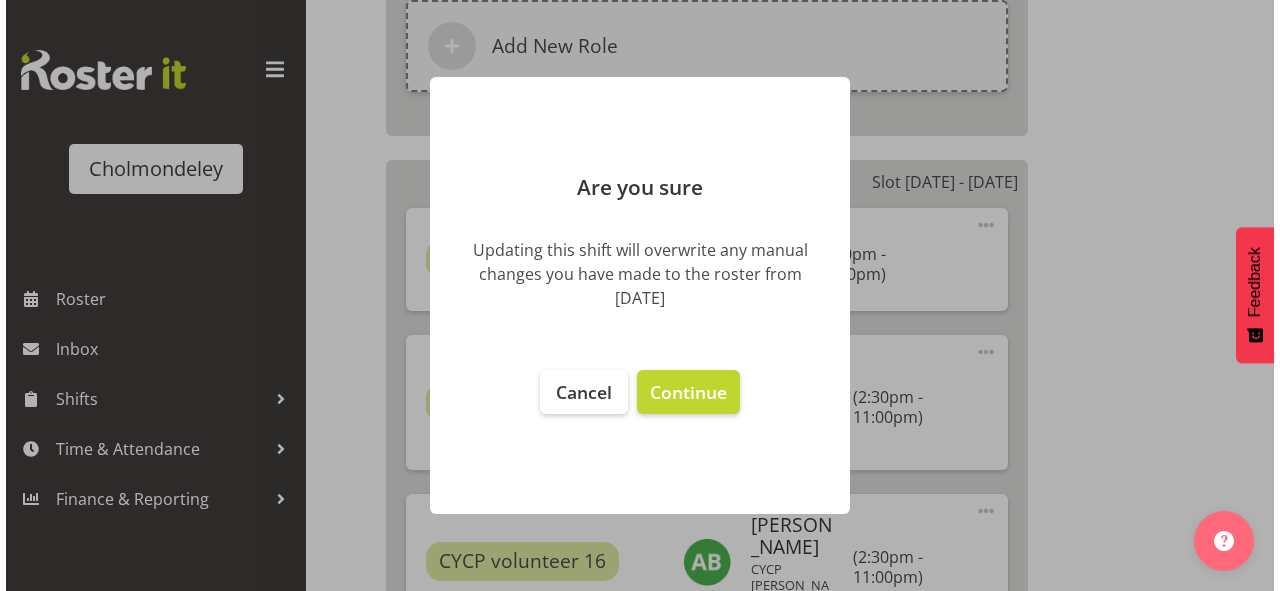 scroll, scrollTop: 10103, scrollLeft: 0, axis: vertical 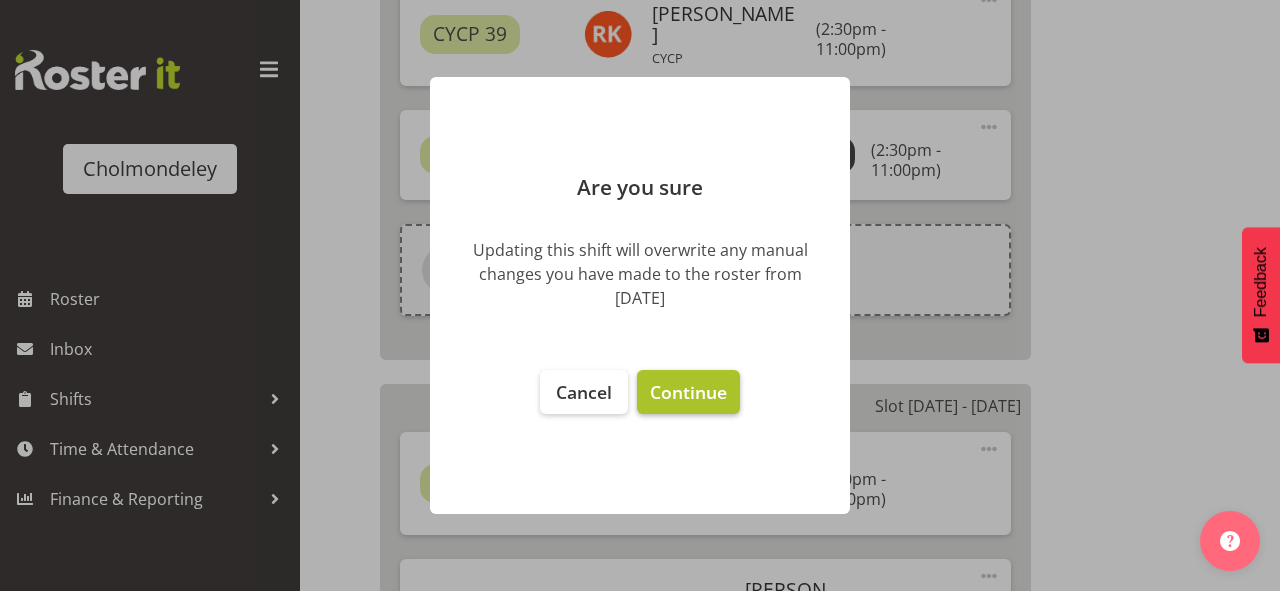click on "Continue" at bounding box center (688, 392) 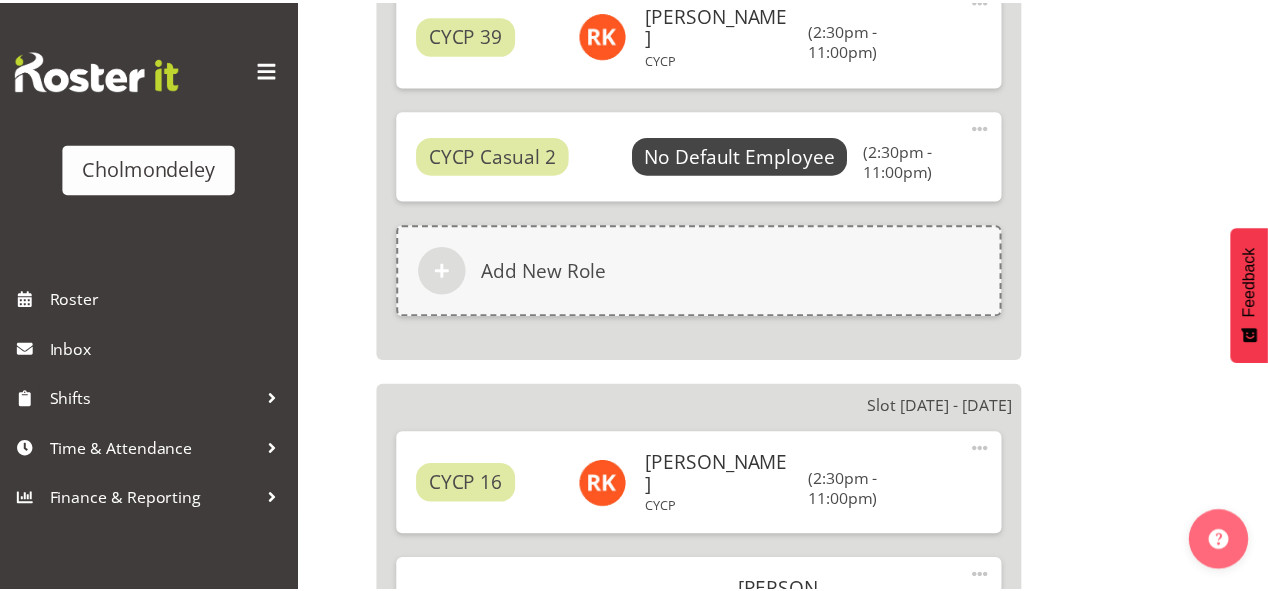 scroll, scrollTop: 10280, scrollLeft: 0, axis: vertical 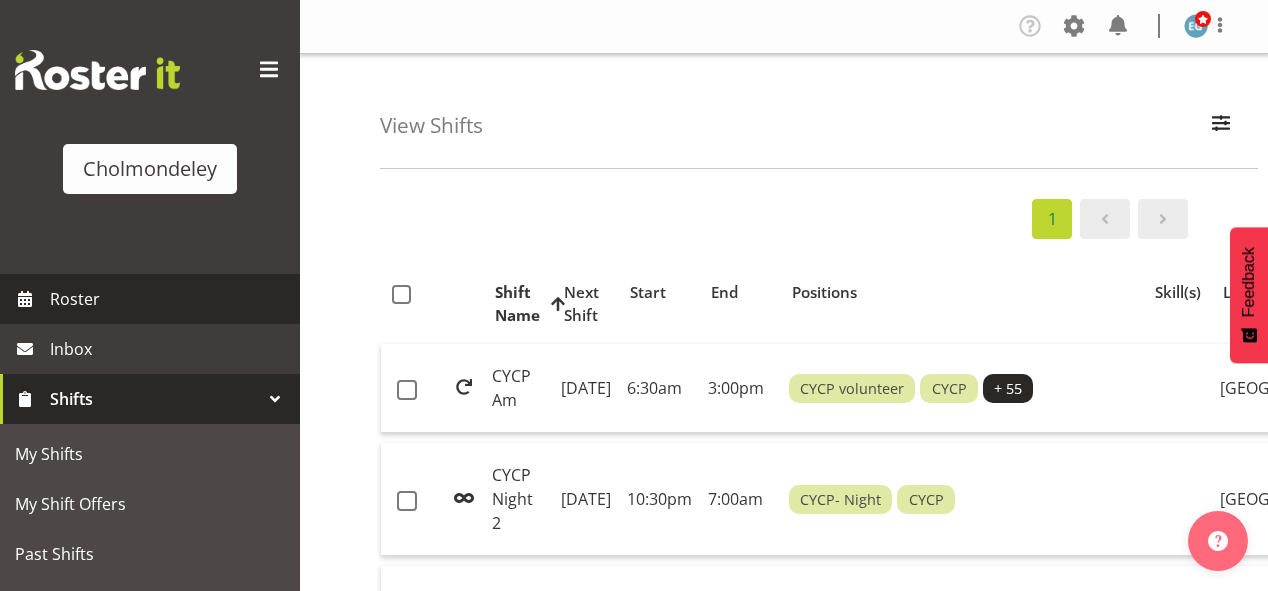 click on "Roster" at bounding box center [170, 299] 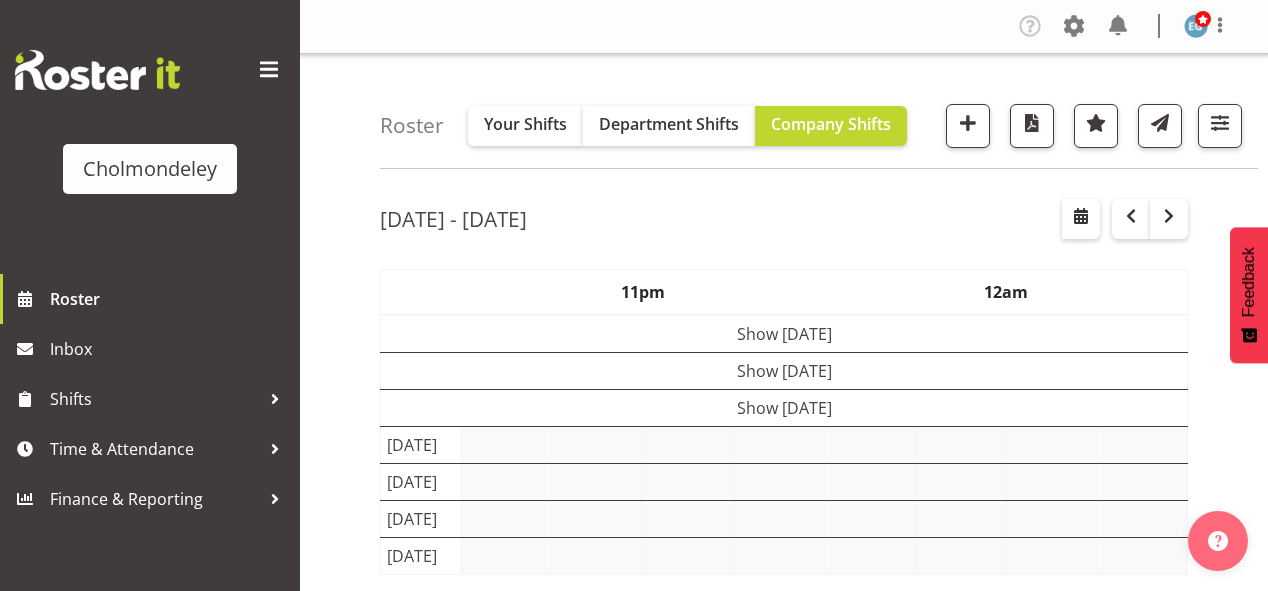 scroll, scrollTop: 0, scrollLeft: 0, axis: both 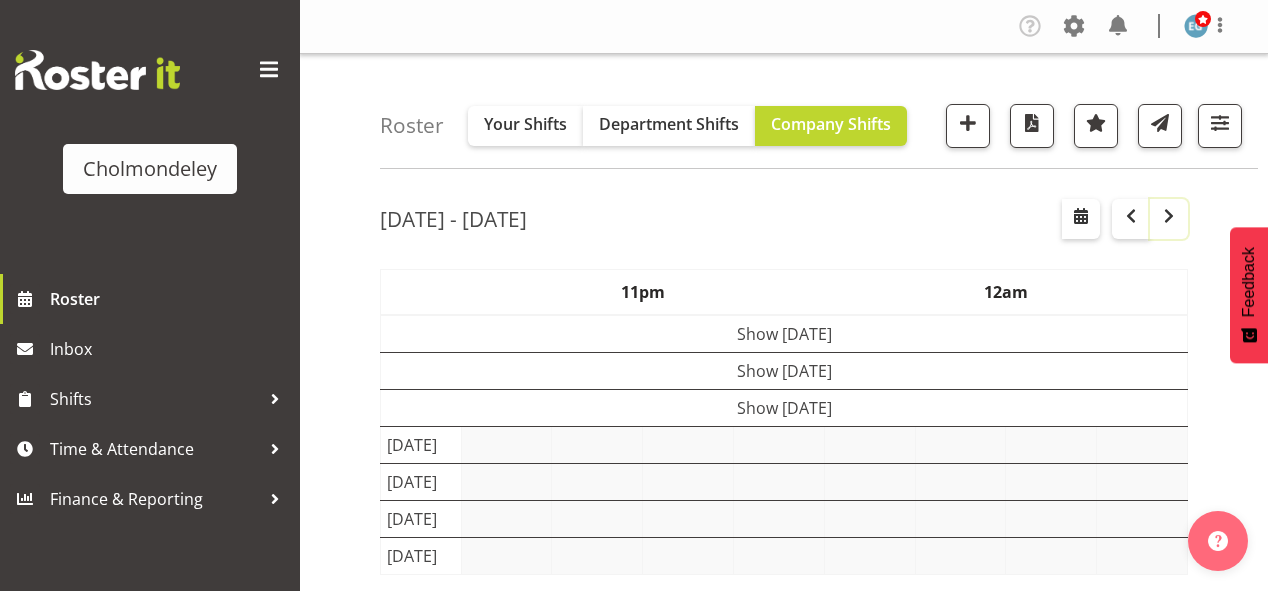 click at bounding box center (1169, 216) 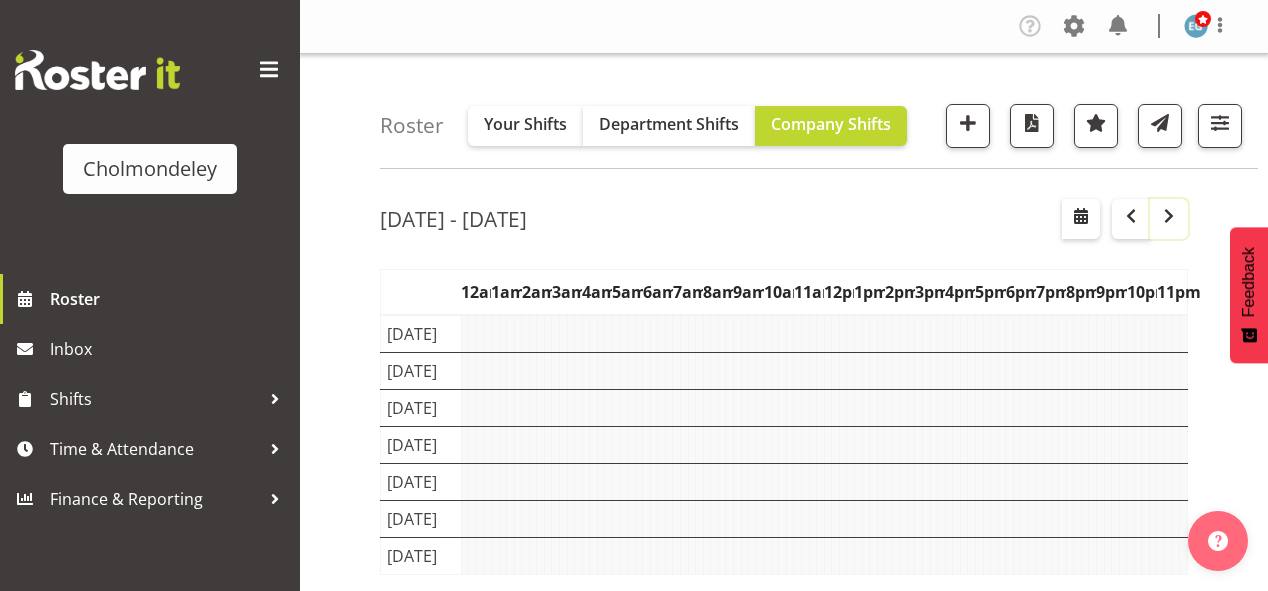 click at bounding box center (1169, 216) 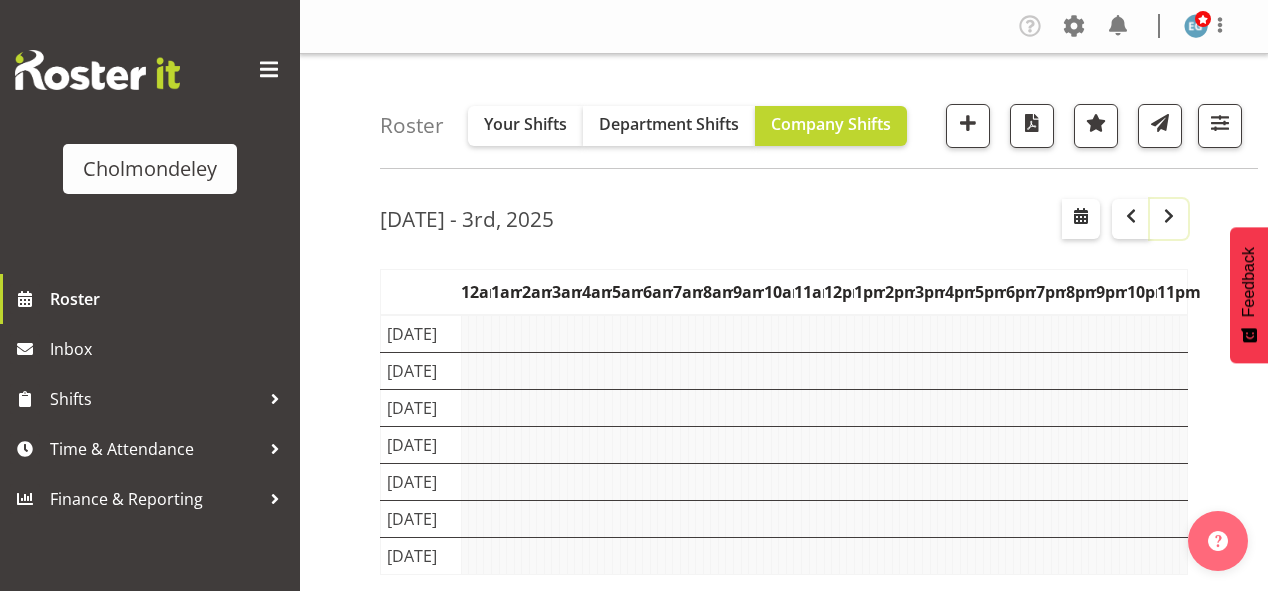 click at bounding box center [1169, 216] 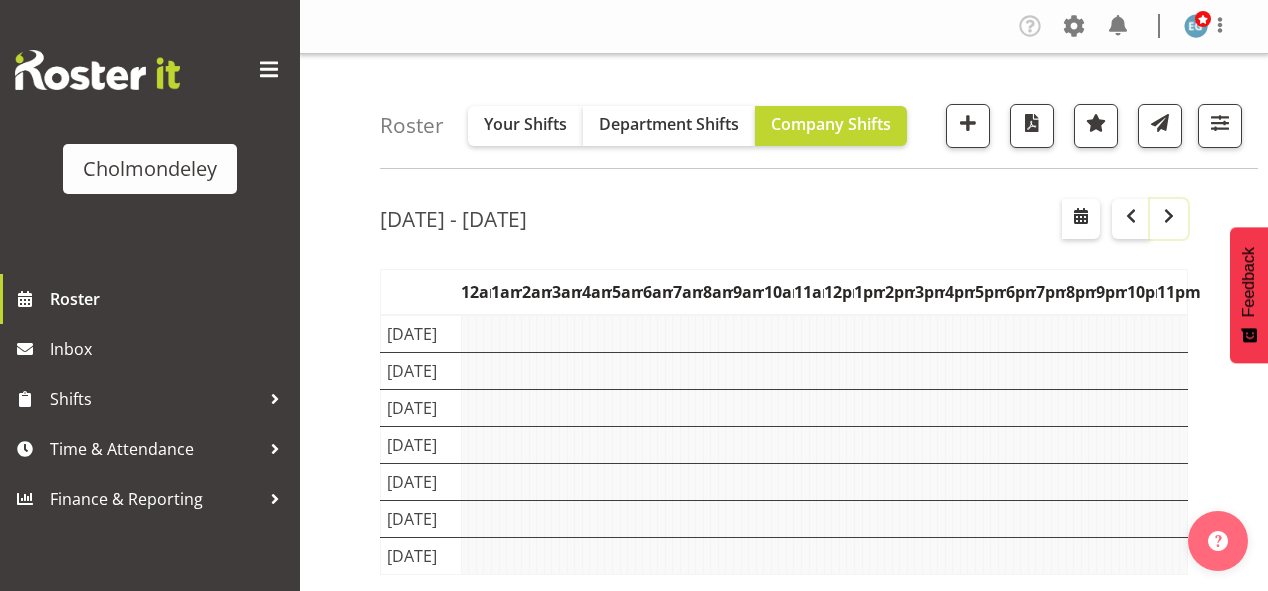 click at bounding box center [1169, 216] 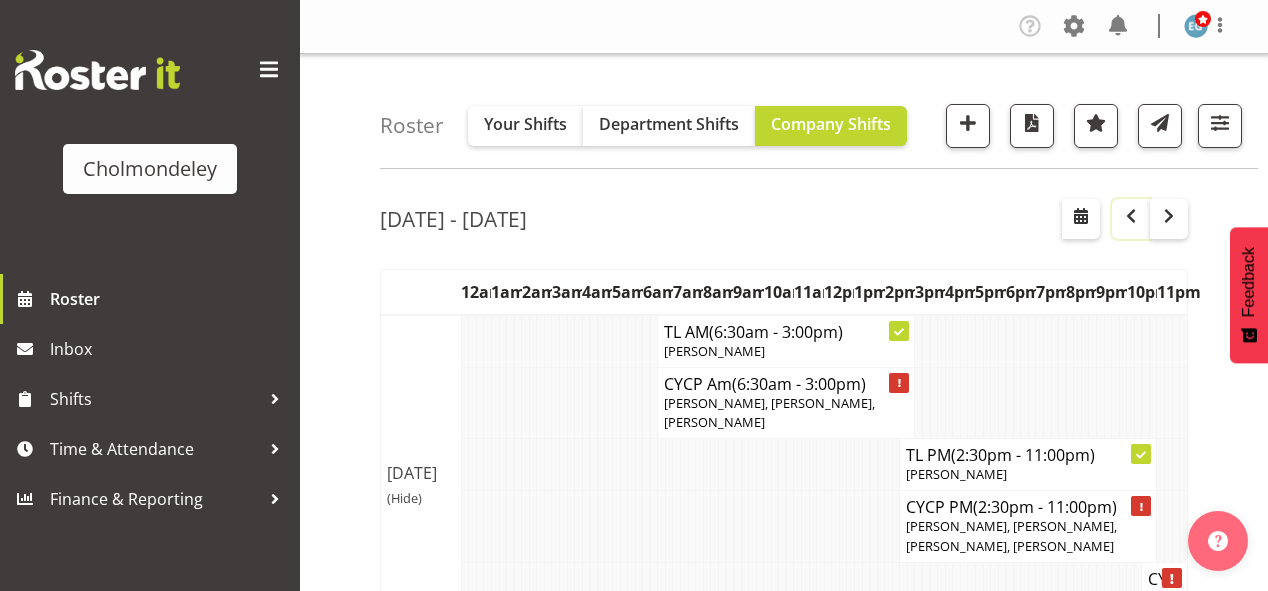 click at bounding box center [1131, 216] 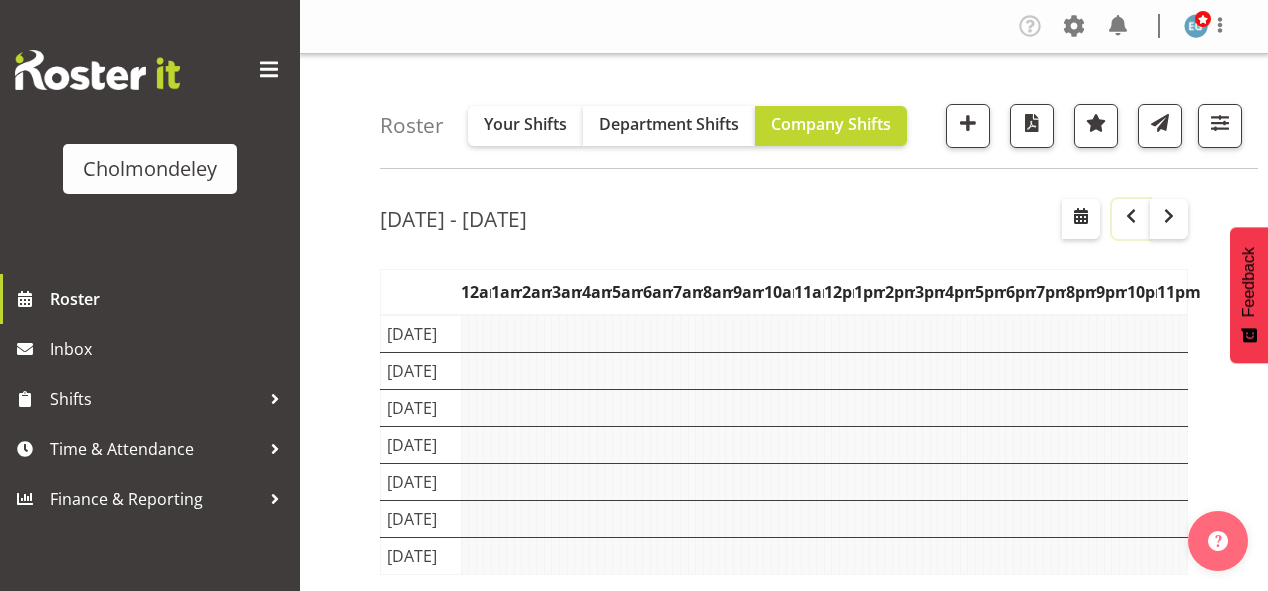 click at bounding box center (1131, 216) 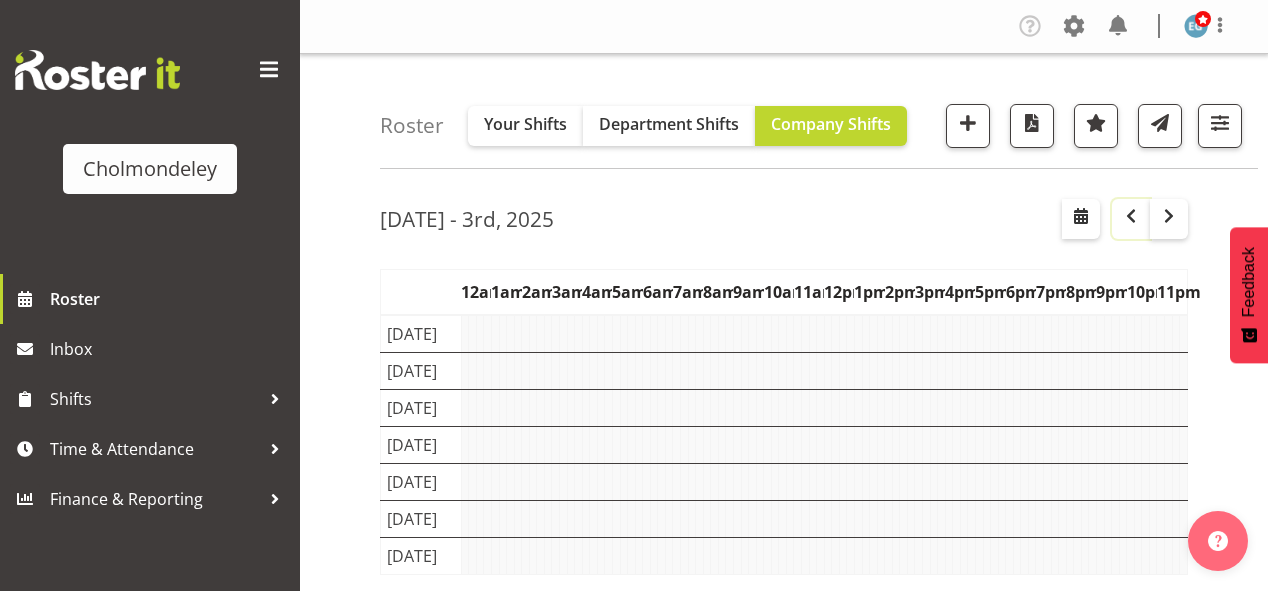 click at bounding box center (1131, 216) 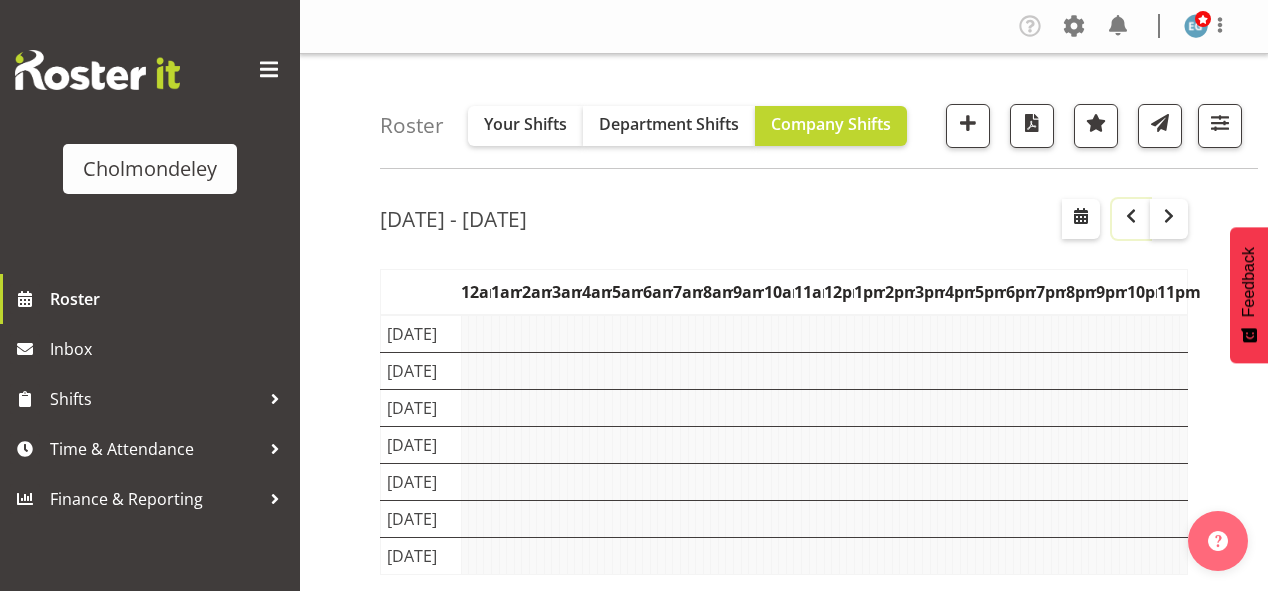 click at bounding box center (1131, 216) 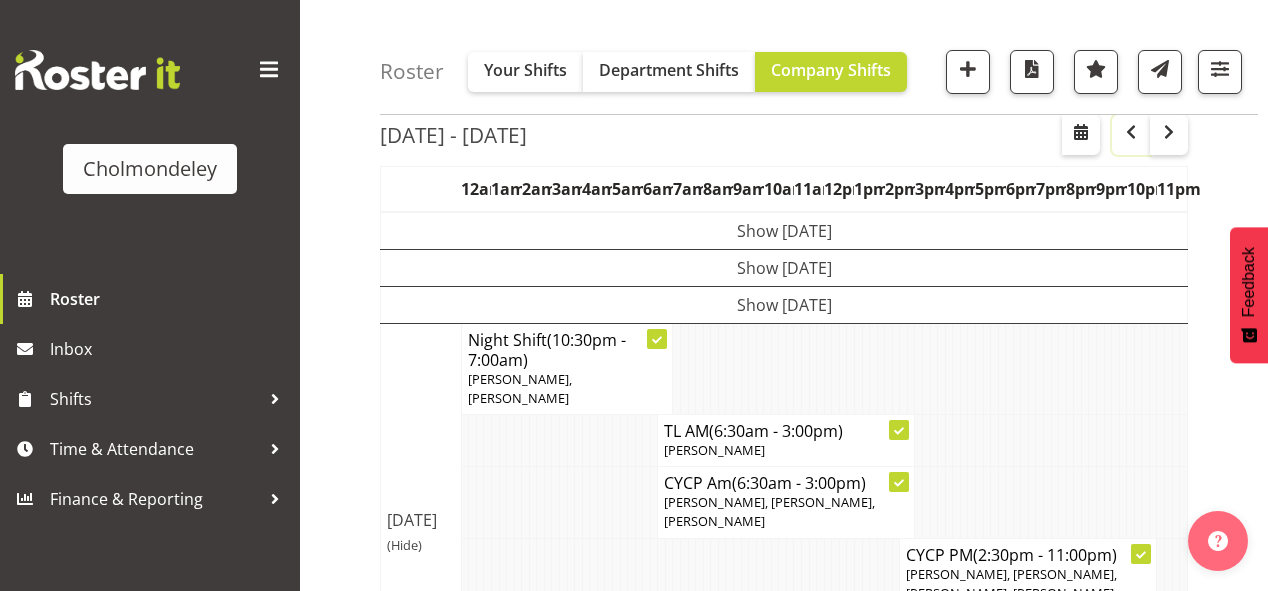 scroll, scrollTop: 36, scrollLeft: 0, axis: vertical 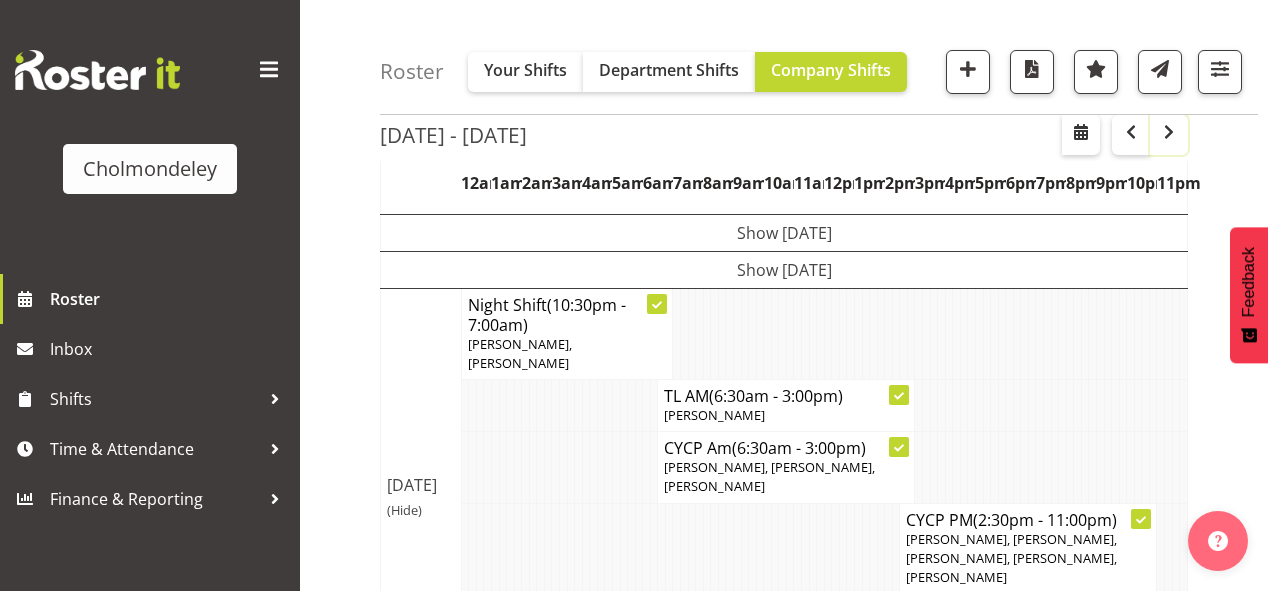 click at bounding box center [1169, 132] 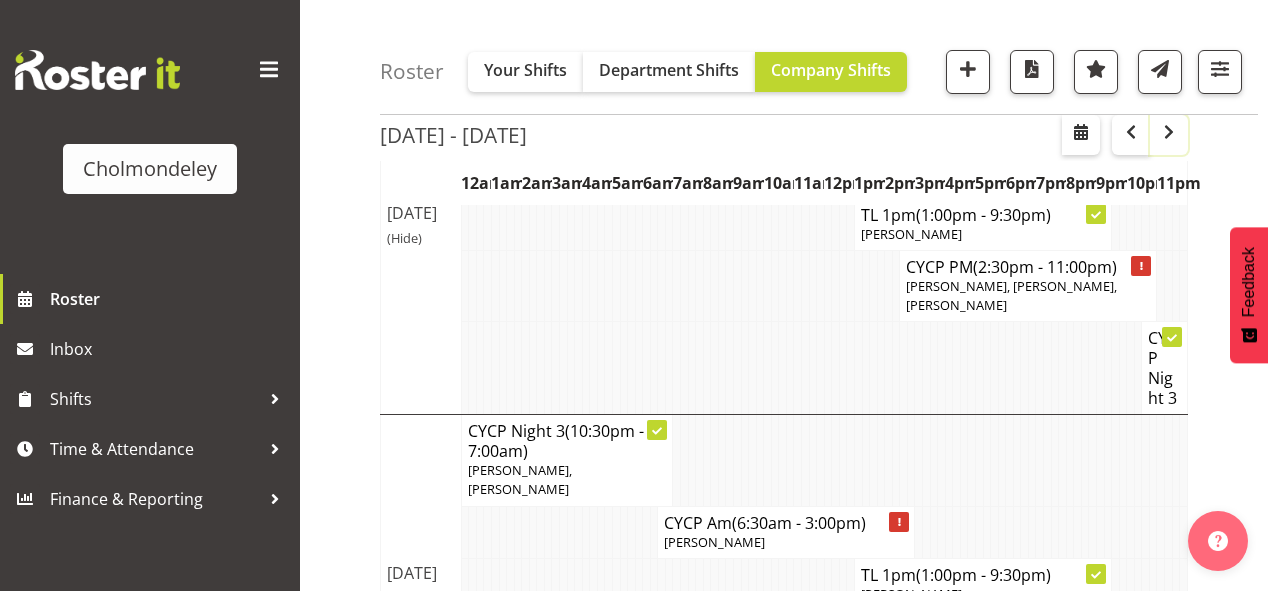 scroll, scrollTop: 1381, scrollLeft: 0, axis: vertical 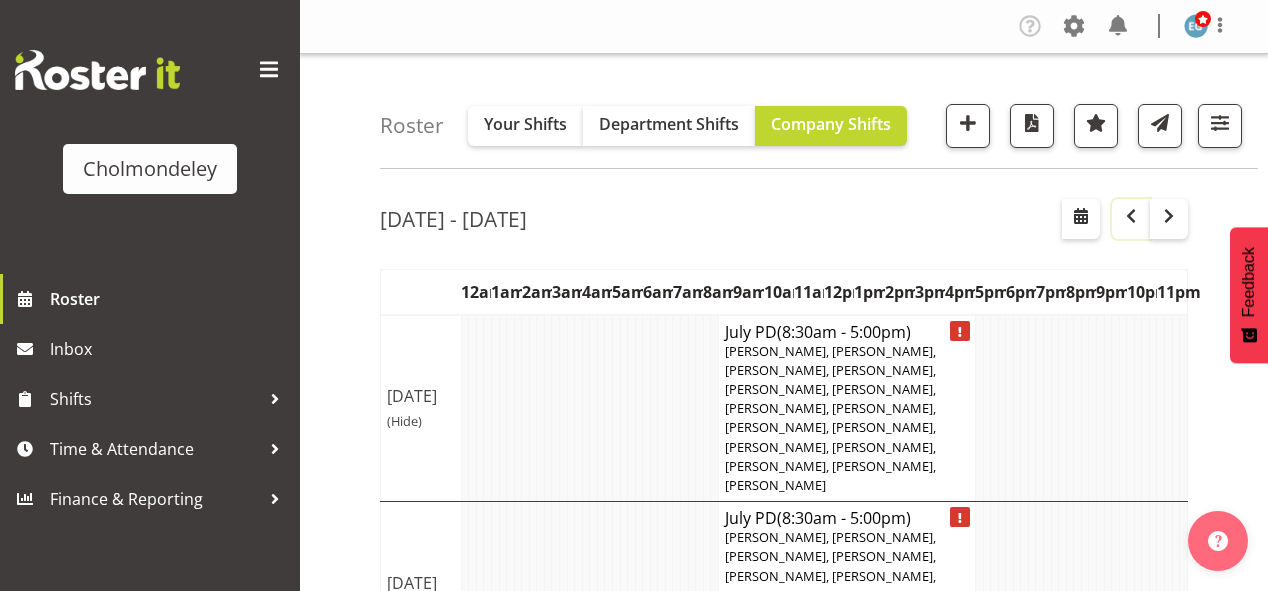 click at bounding box center [1131, 216] 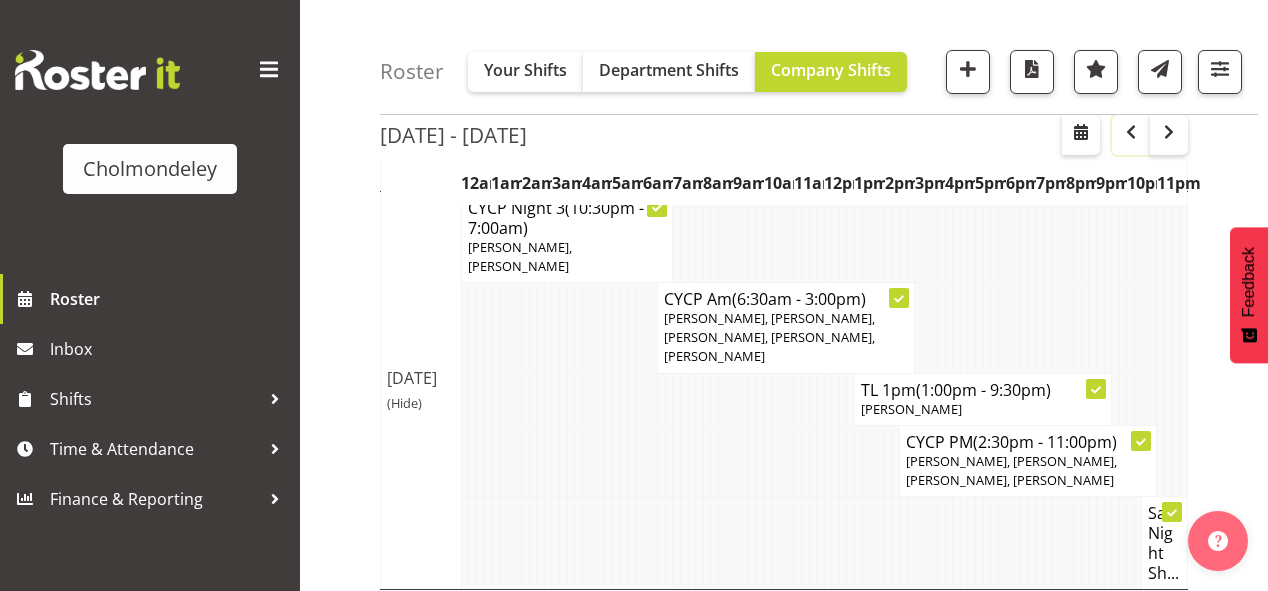 scroll, scrollTop: 1090, scrollLeft: 0, axis: vertical 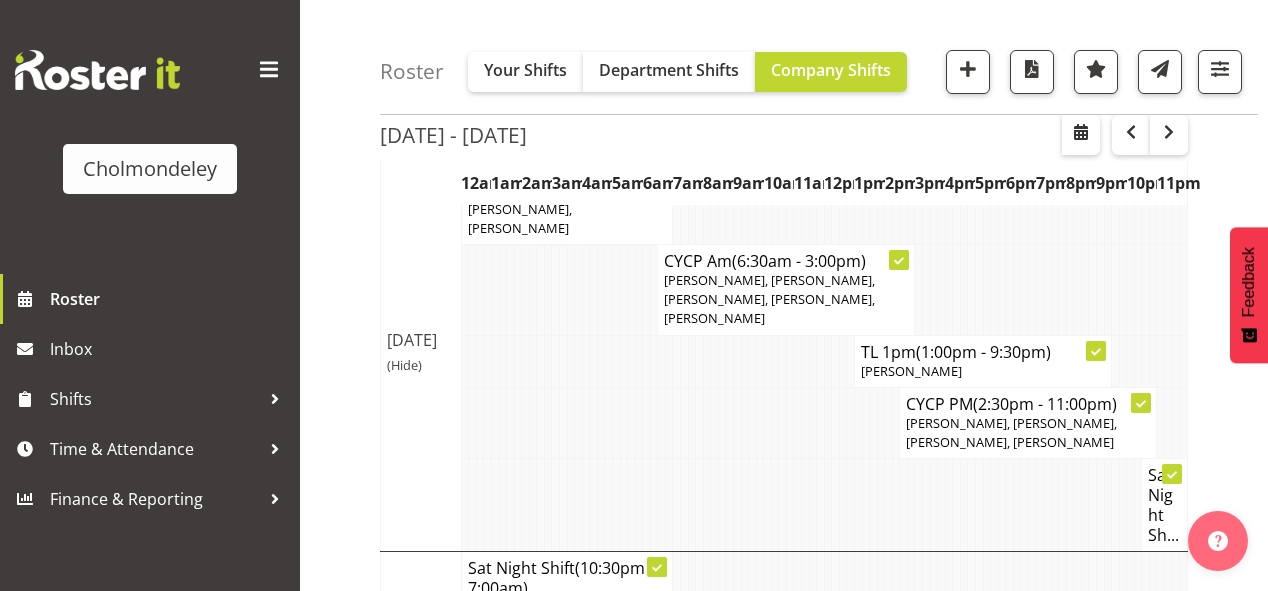drag, startPoint x: 862, startPoint y: 496, endPoint x: 776, endPoint y: 500, distance: 86.09297 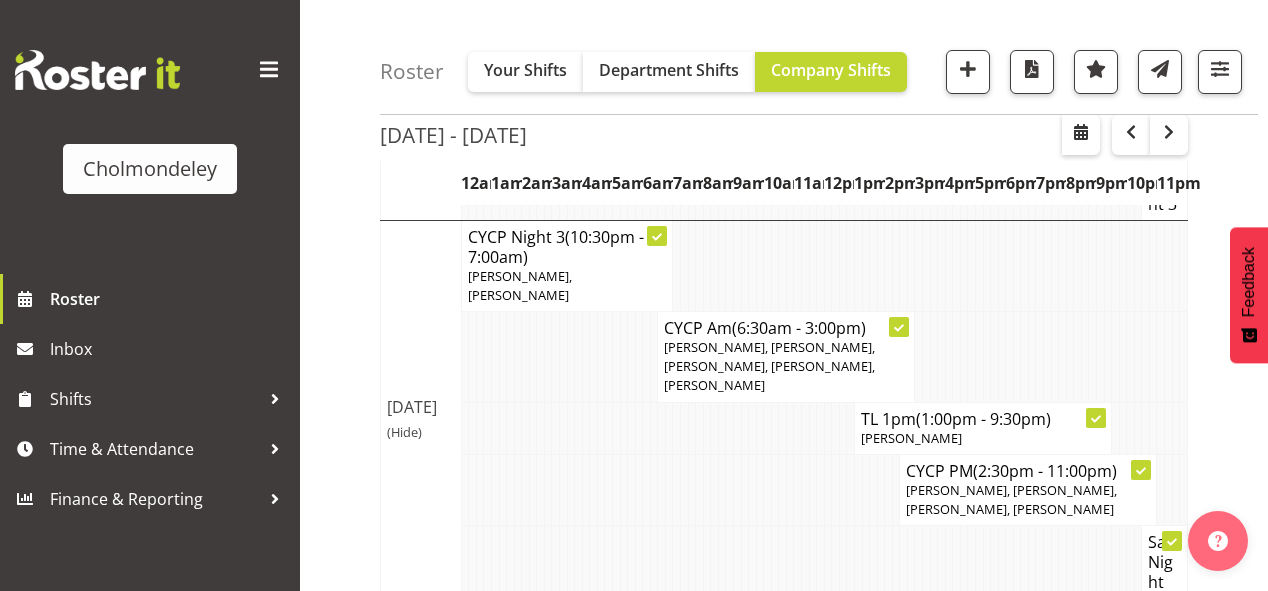 scroll, scrollTop: 1090, scrollLeft: 0, axis: vertical 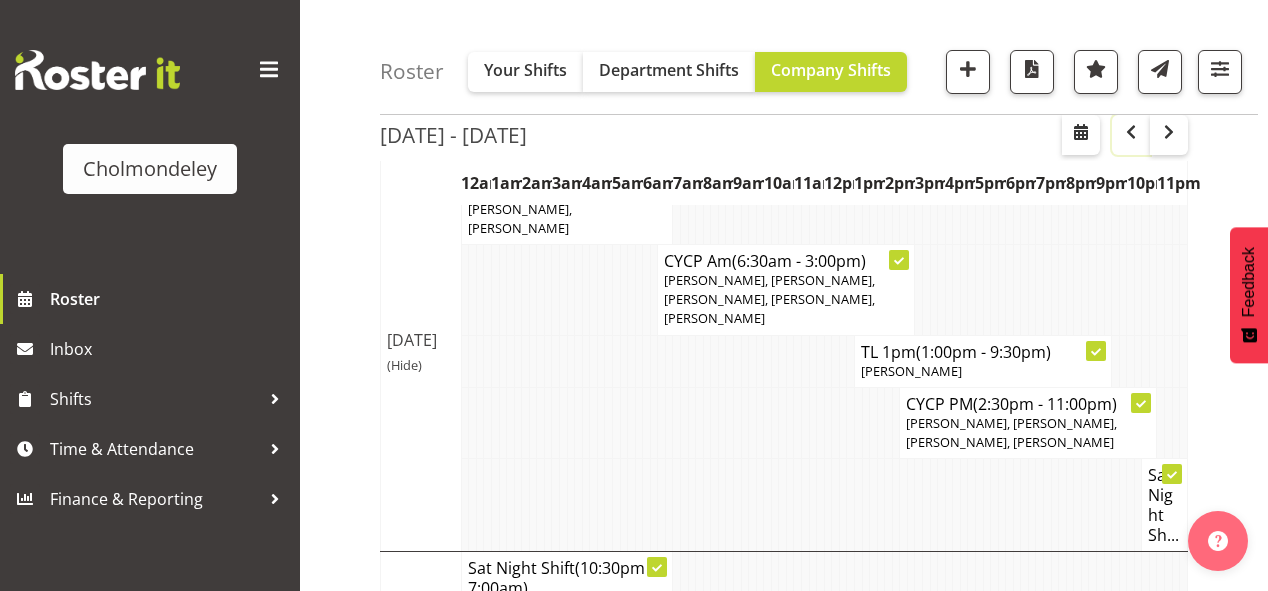 click at bounding box center (1131, 132) 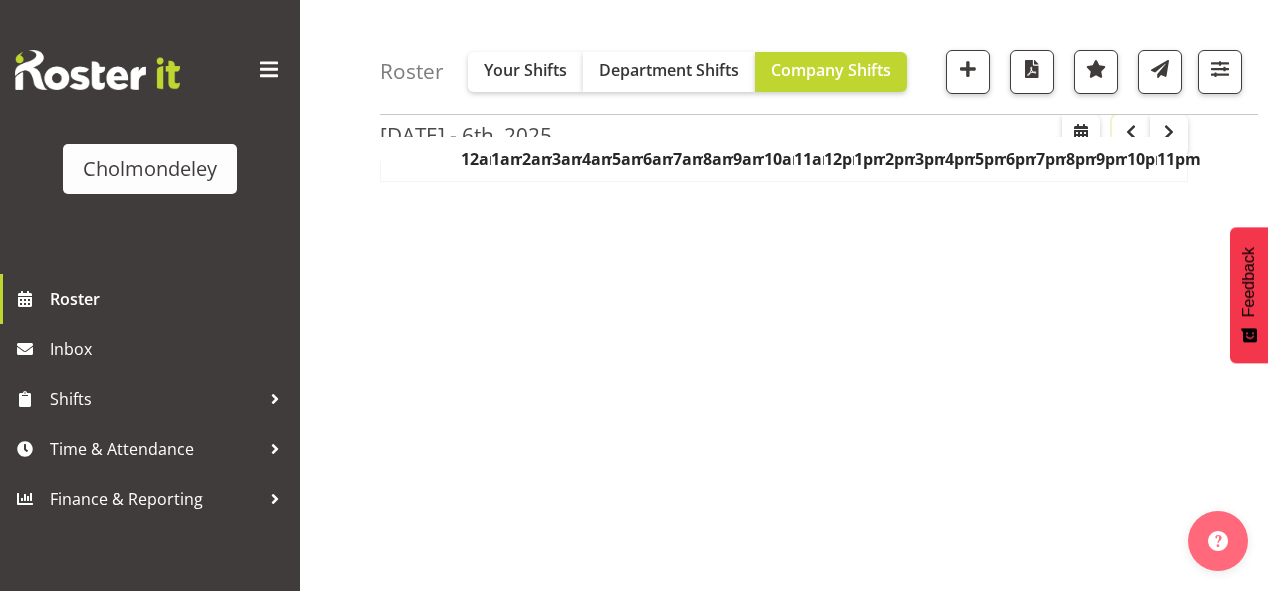scroll, scrollTop: 392, scrollLeft: 0, axis: vertical 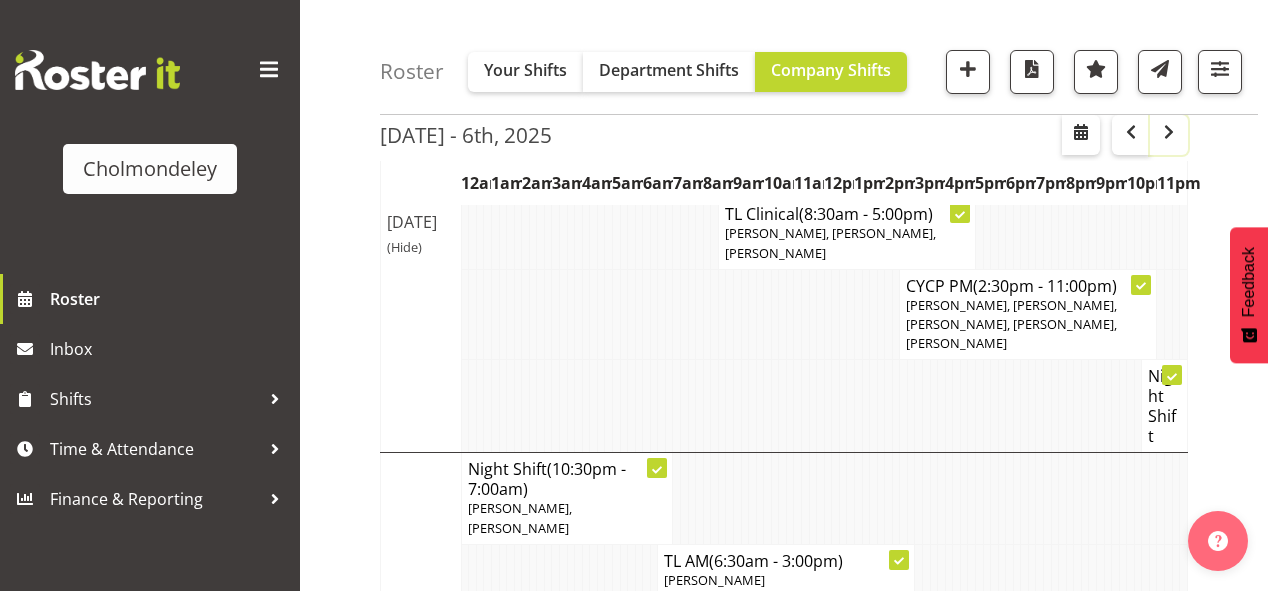 click at bounding box center (1169, 132) 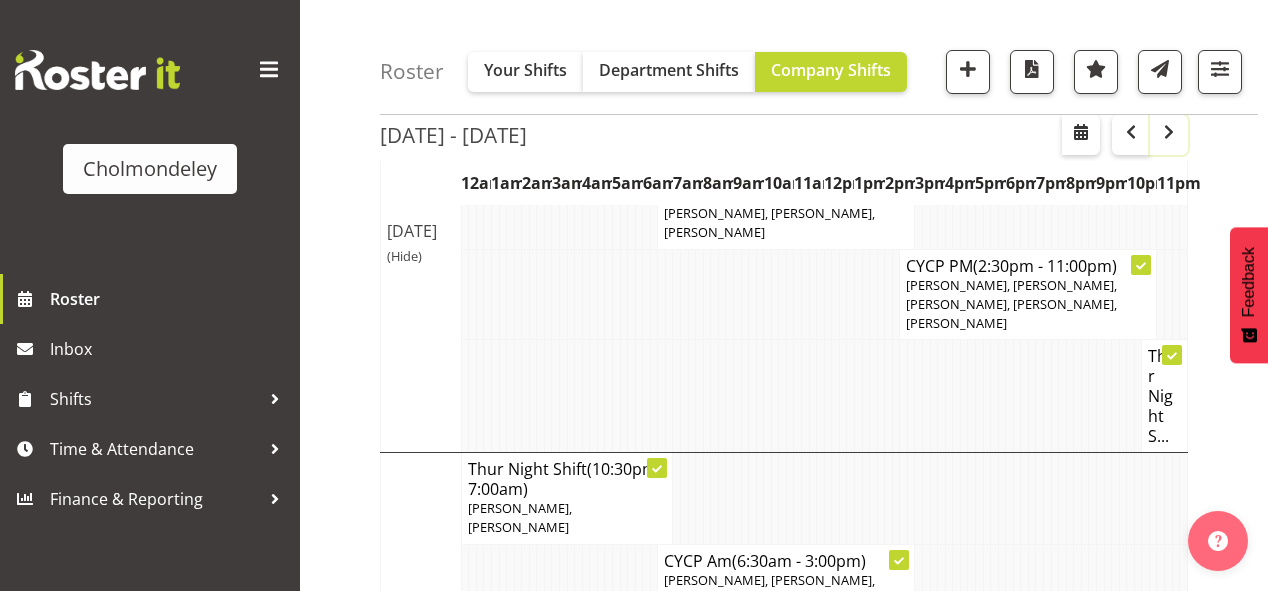 scroll, scrollTop: 1090, scrollLeft: 0, axis: vertical 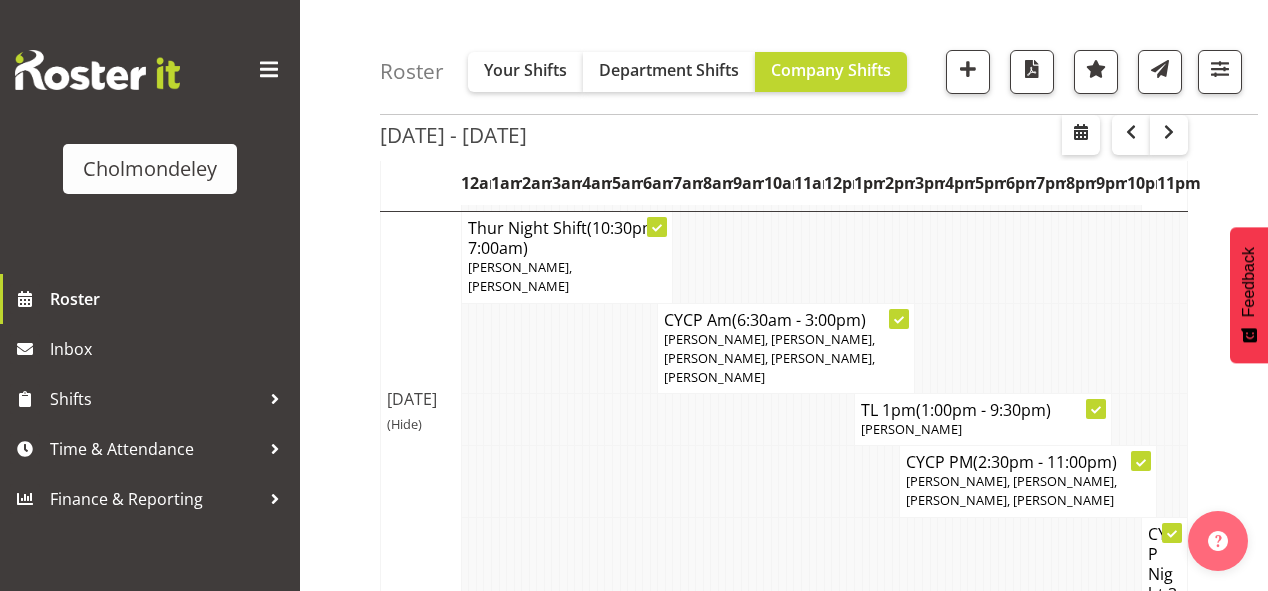 click on "Jul 7th - 13th, 2025           July 07 - 13, 2025 Today Day Week Fortnight Month calendar Month Agenda Time Scale Jul 7, Monday Jul 8, Tuesday Jul 9, Wednesday Jul 10, Thursday Jul 11, Friday Jul 12, Saturday Jul 13, Sunday
This roster is not published yet, please come back later to view your shifts.
Generating Roster   Please wait while we generate the roster, this should take no more than 30
seconds.
12am
1am
2am
3am
4am
5am
6am
7am
8am
9am
10am
(Hide)" at bounding box center [824, 350] 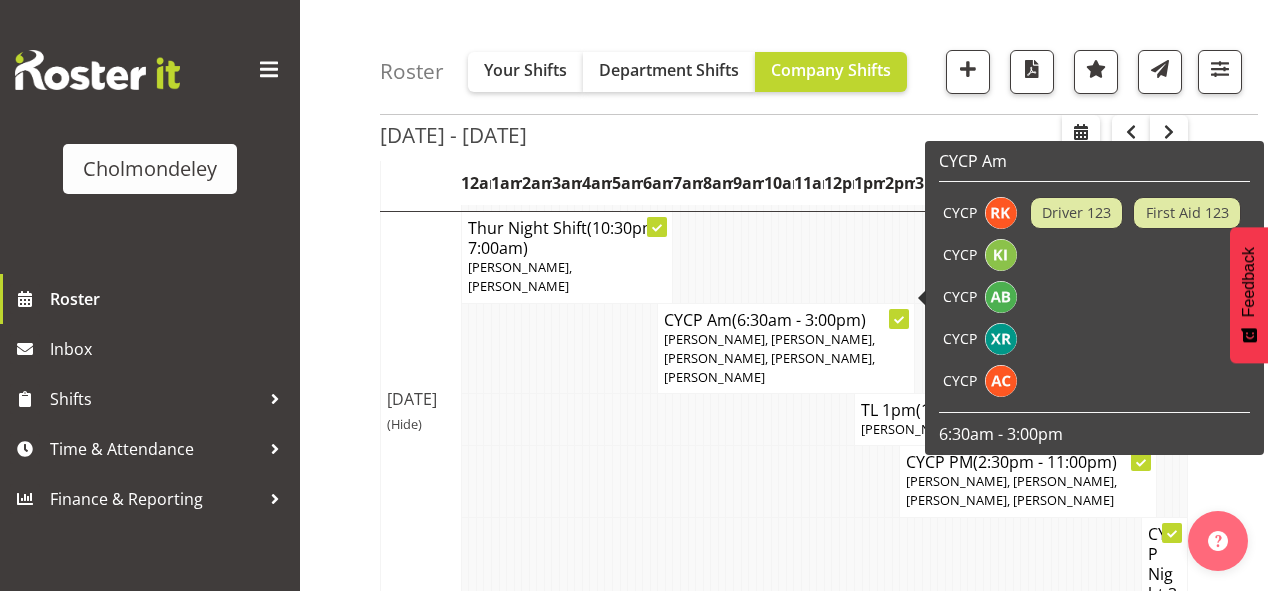 click on "Ally Brown, Ruby Kerr, Kate Inwood, Xaia Reddy, Amelia Cunningham" at bounding box center [769, 358] 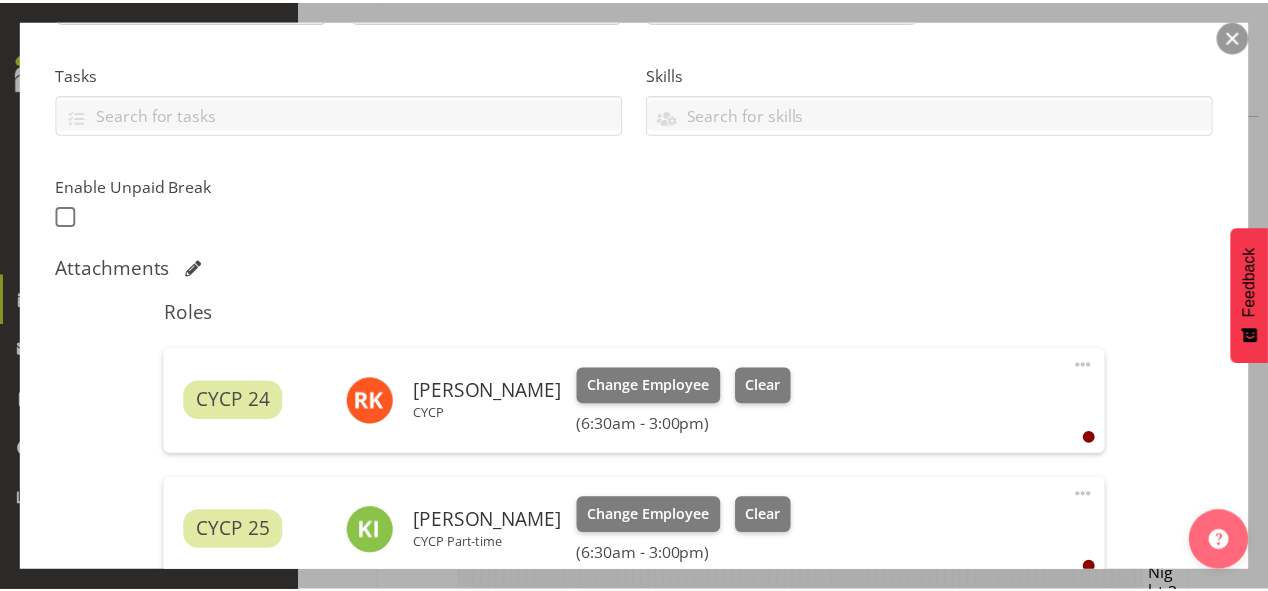 scroll, scrollTop: 640, scrollLeft: 0, axis: vertical 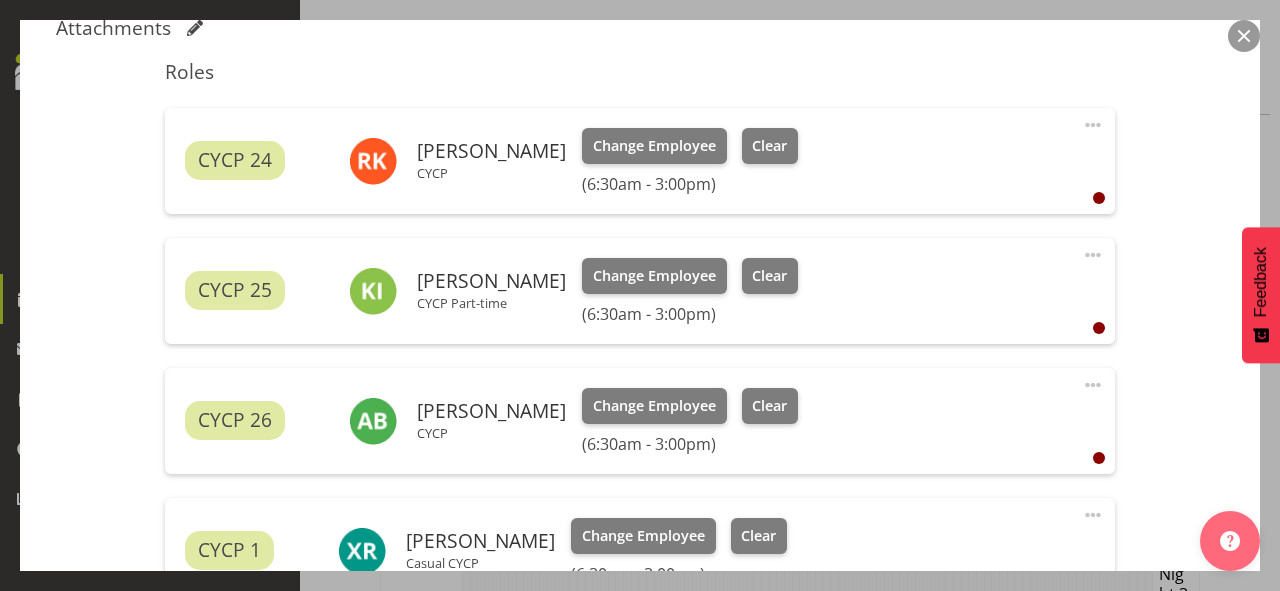 click at bounding box center [1244, 36] 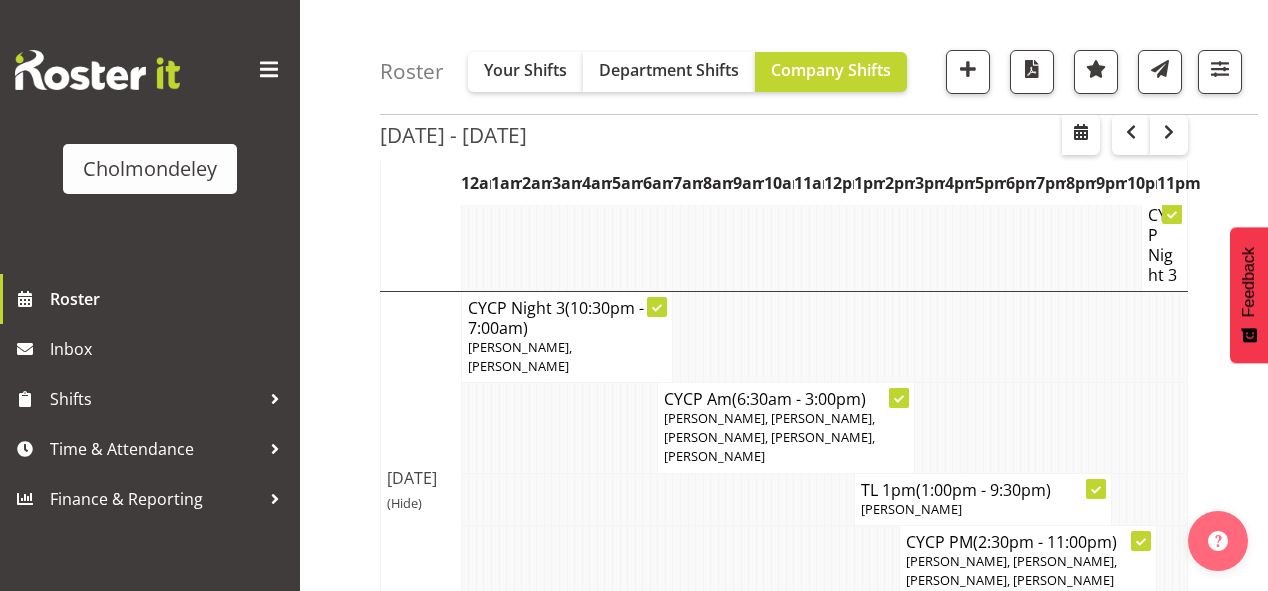 scroll, scrollTop: 949, scrollLeft: 0, axis: vertical 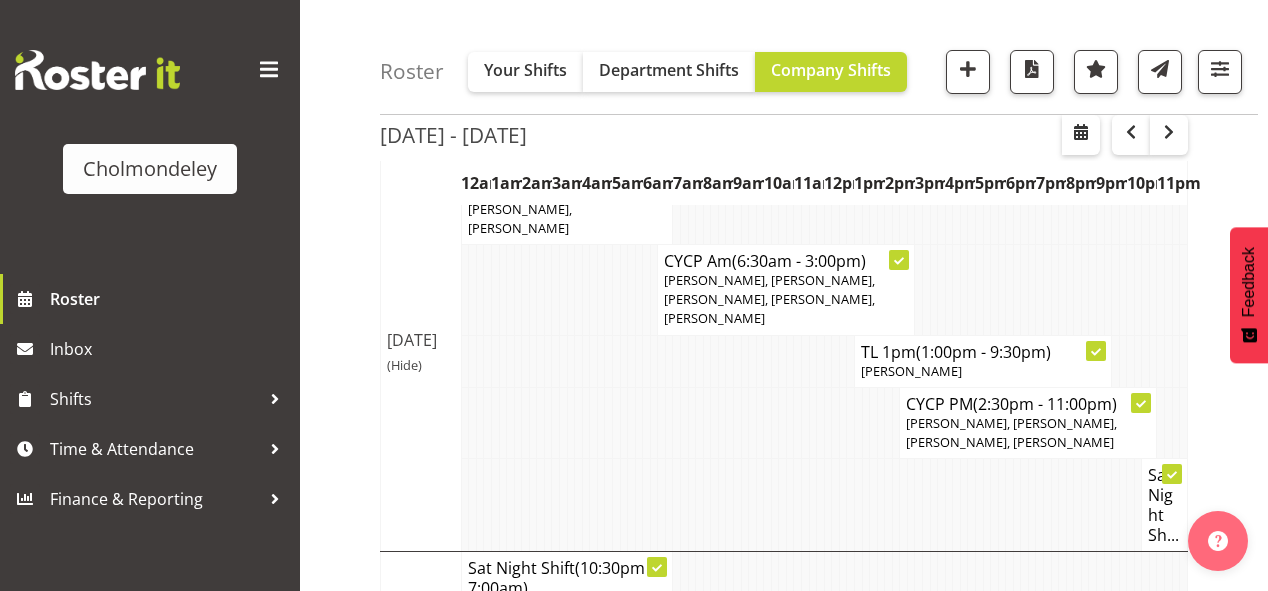 click on "Roster   Your Shifts
Department Shifts
Company Shifts
All Locations
Clear
Cholmondeley Children's Centre
Select All
Deselect All
All Departments
Clear
Clinical
Day CYCP
Education
All Jobs  All Jobs" at bounding box center [784, -172] 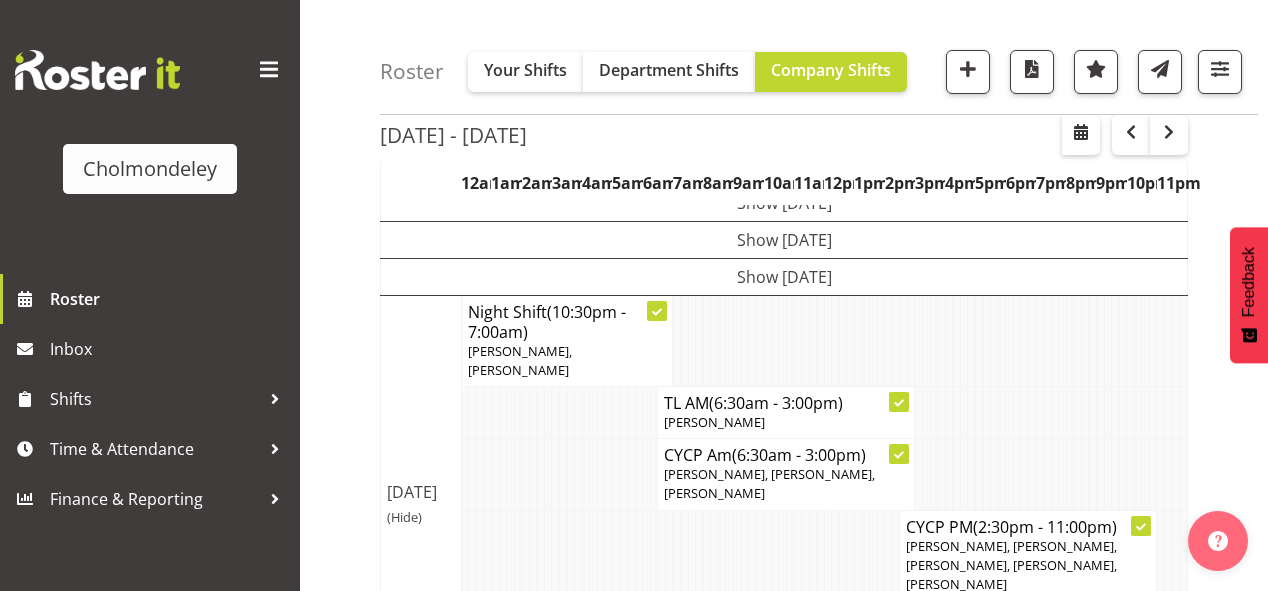 scroll, scrollTop: 0, scrollLeft: 0, axis: both 